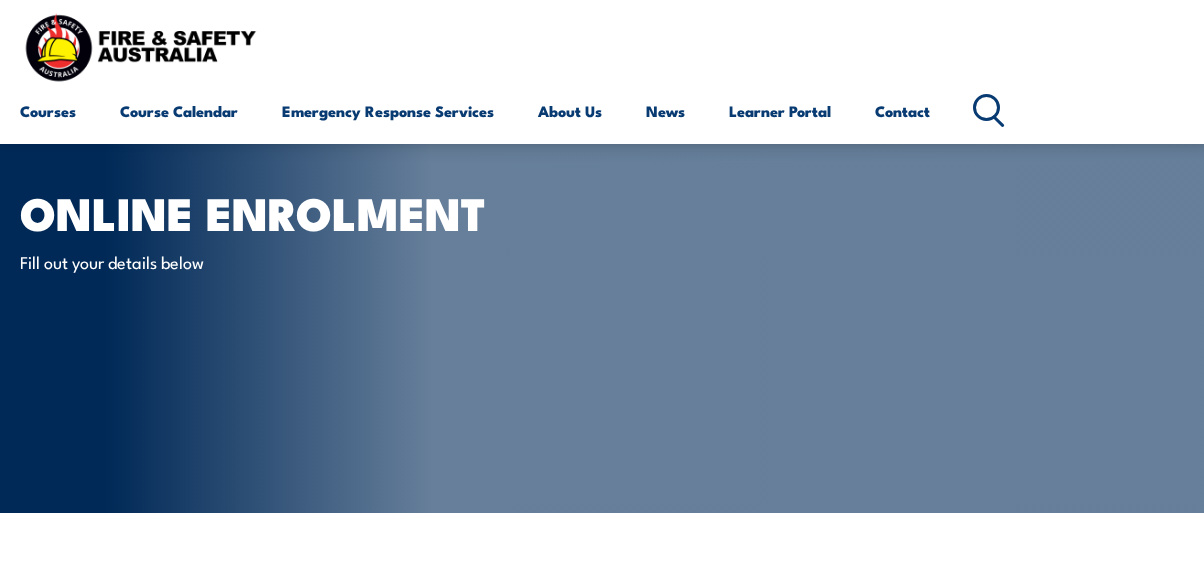 scroll, scrollTop: 472, scrollLeft: 0, axis: vertical 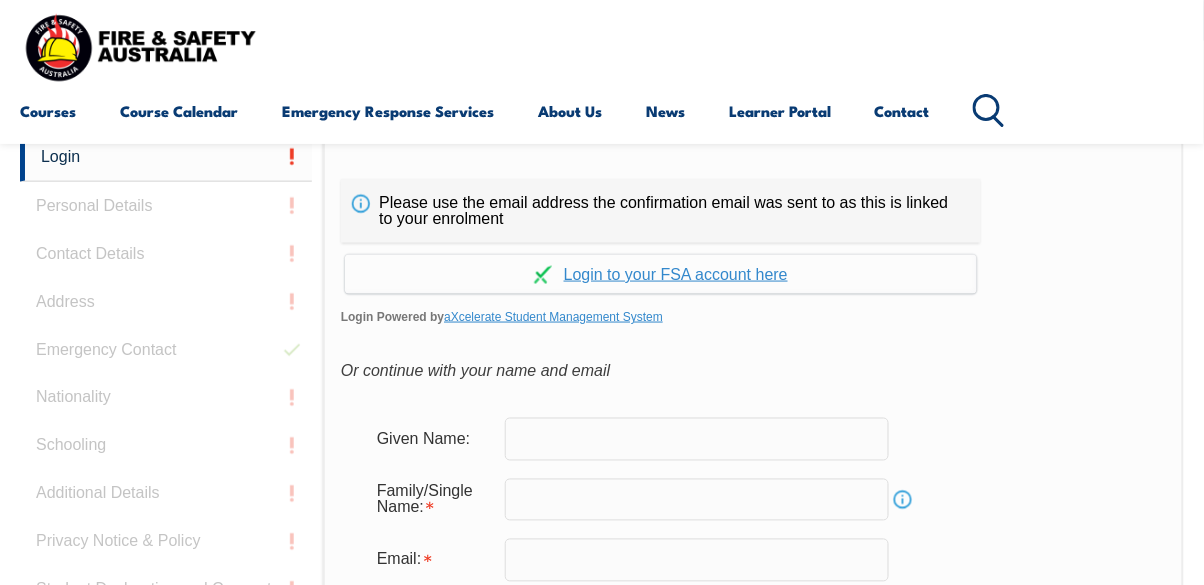 click at bounding box center (697, 439) 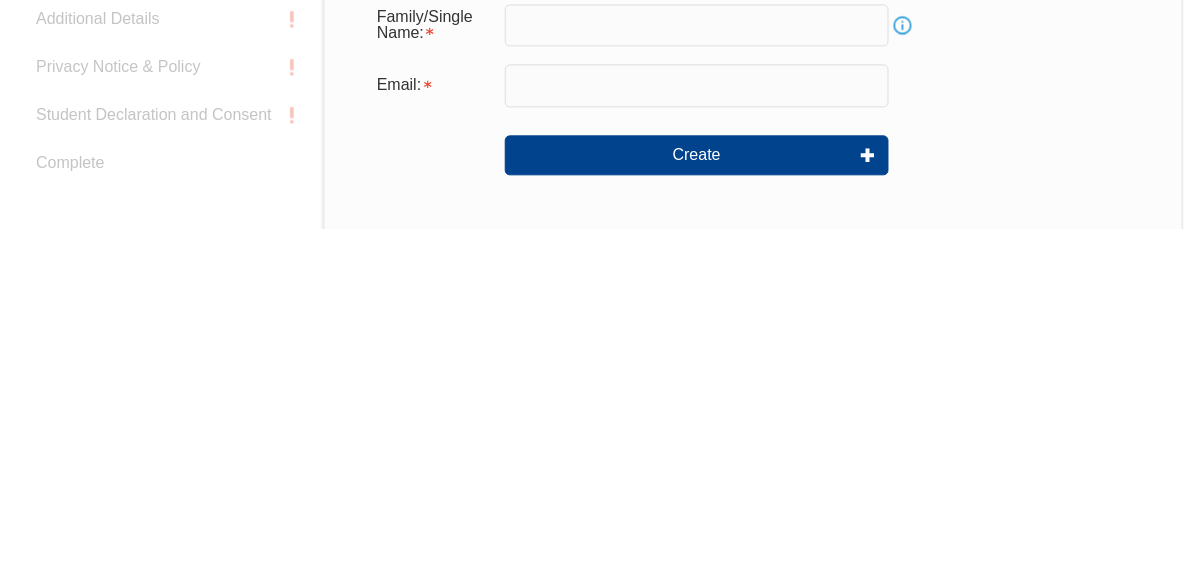 scroll, scrollTop: 592, scrollLeft: 0, axis: vertical 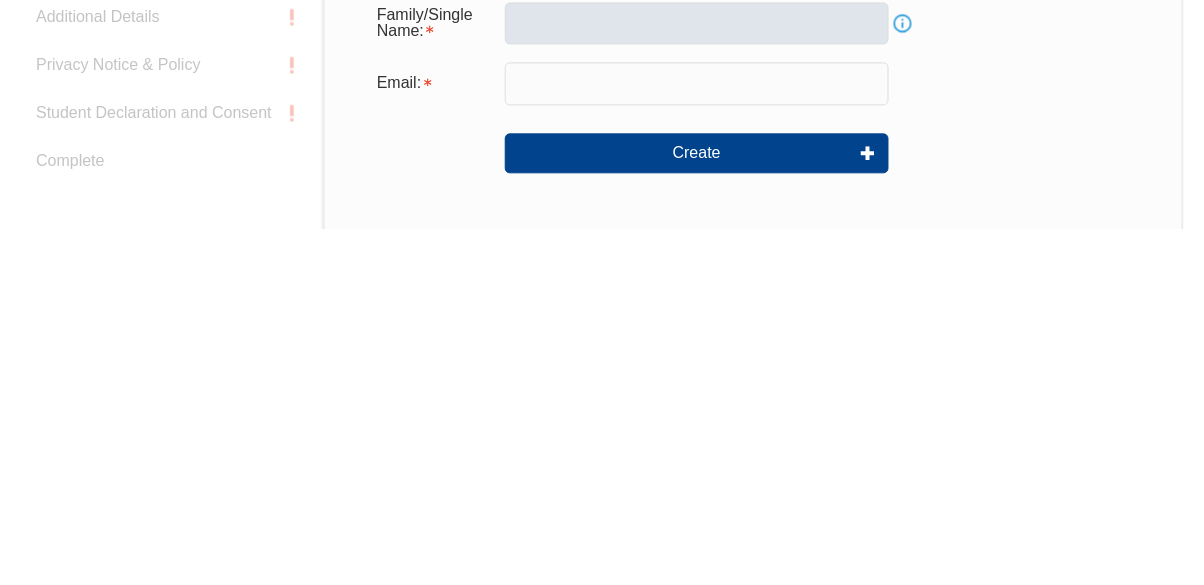 type on "[FIRST]" 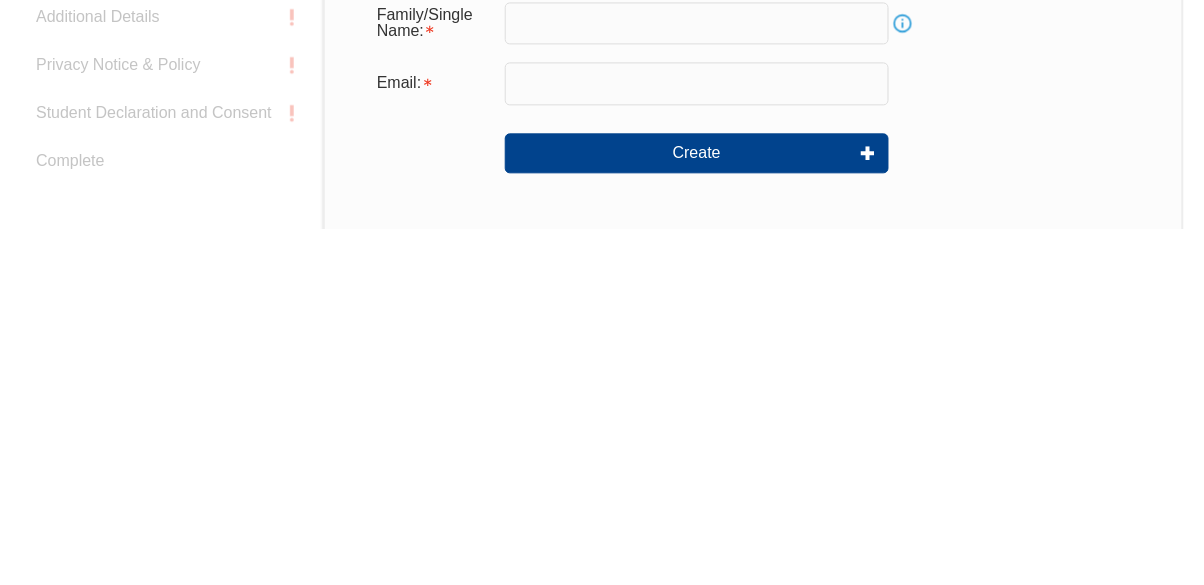click at bounding box center [697, 380] 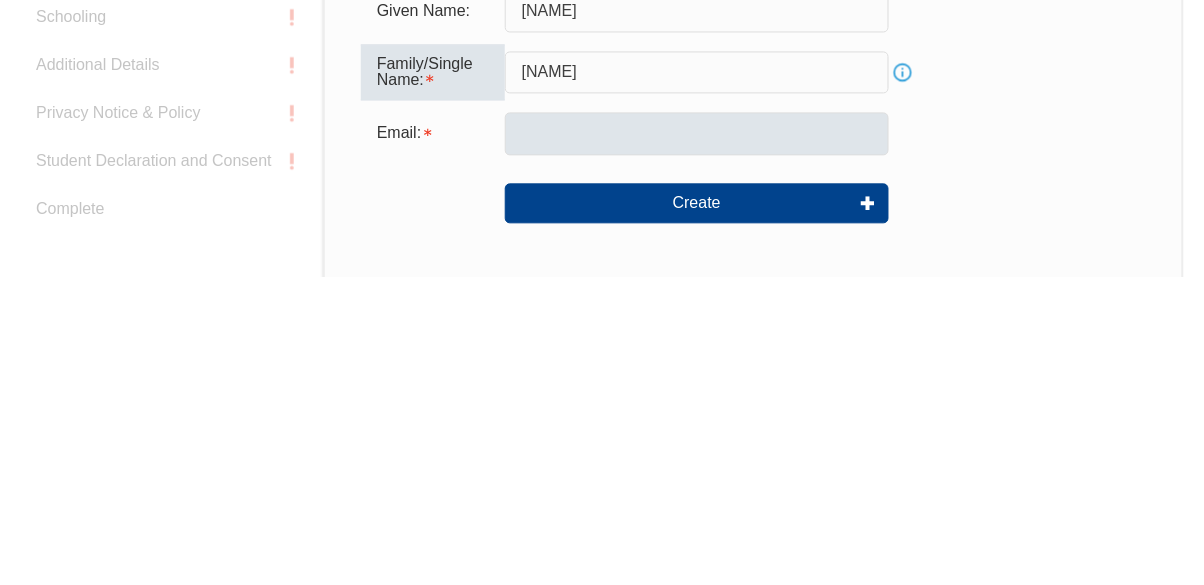 type on "[LAST]" 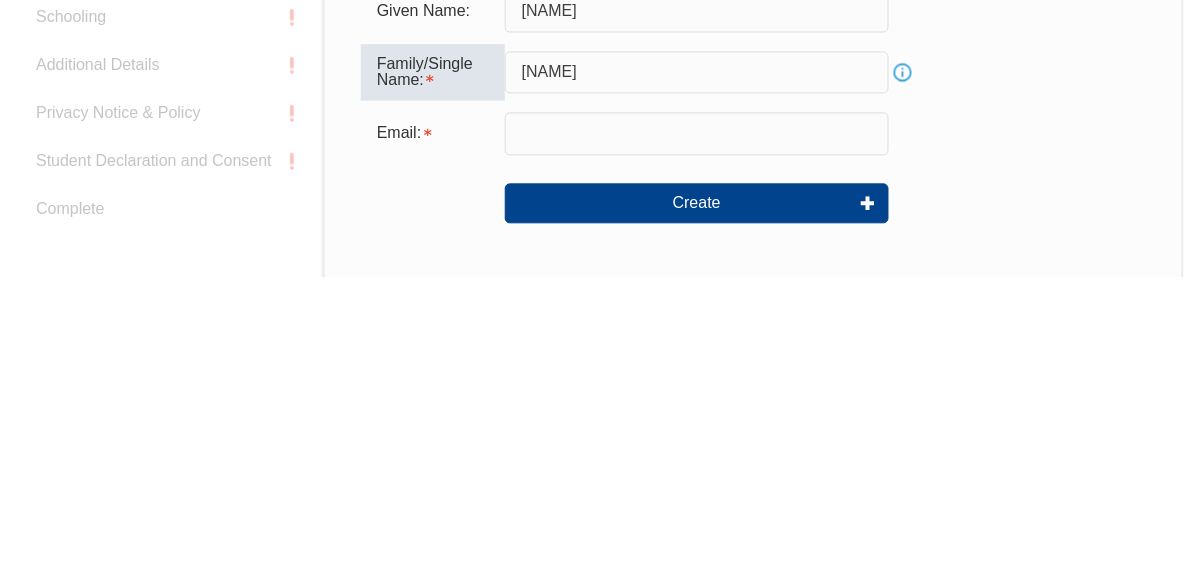 click at bounding box center [697, 442] 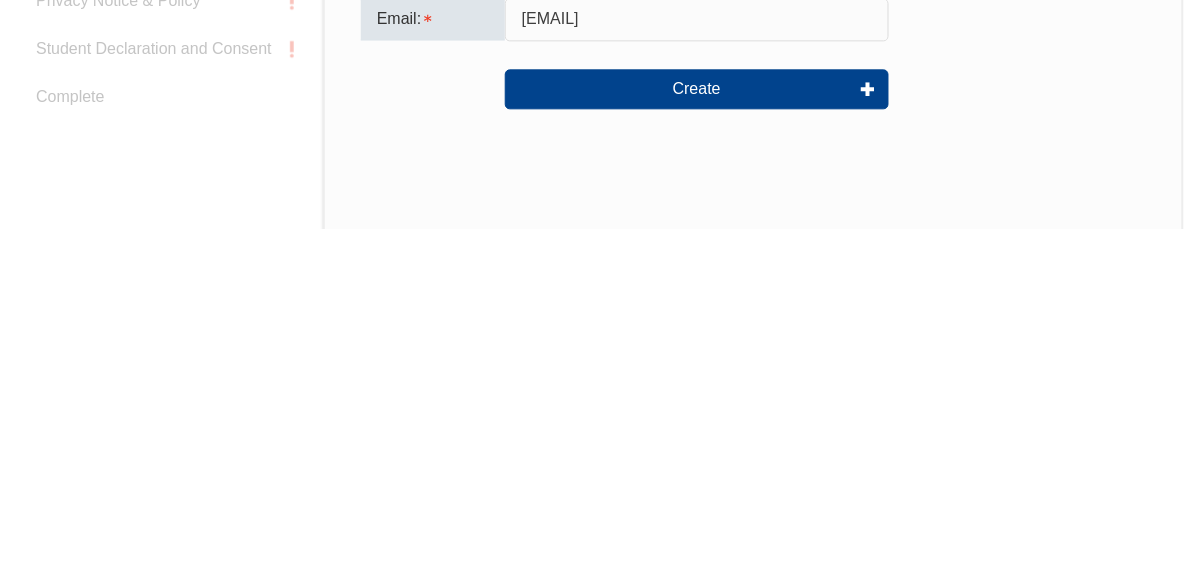 scroll, scrollTop: 664, scrollLeft: 0, axis: vertical 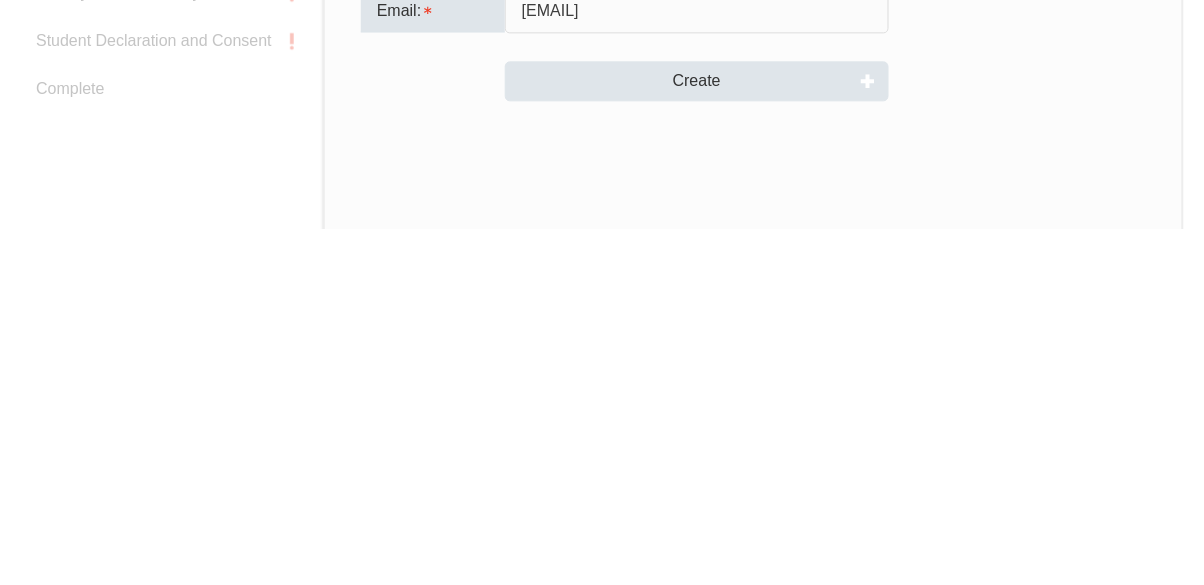 type on "[FIRST].[LAST]@[DOMAIN]" 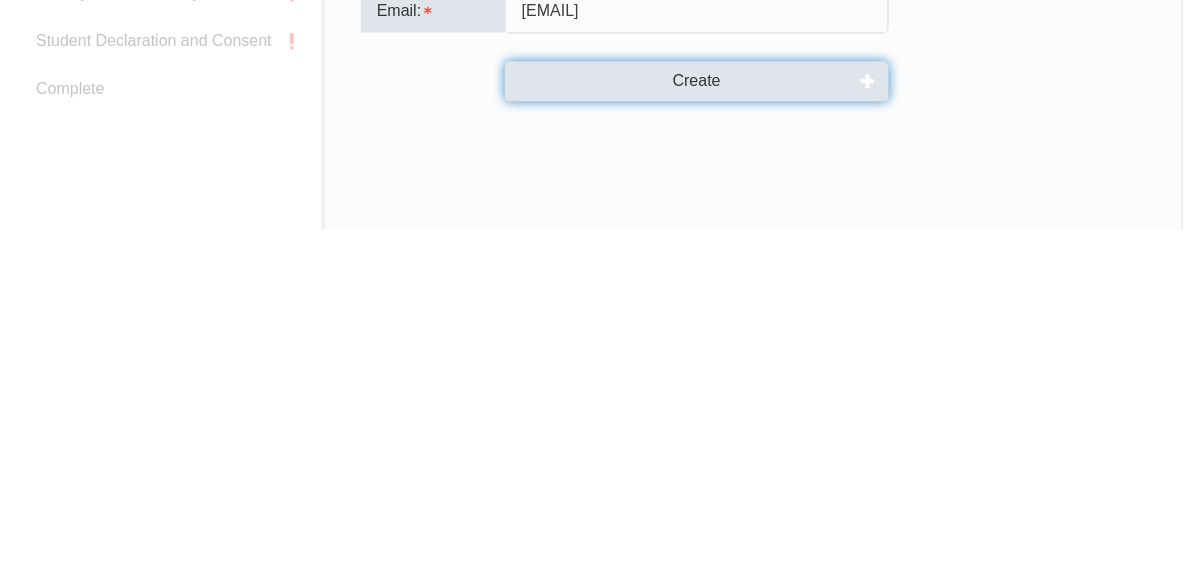 click on "Create" at bounding box center (697, 438) 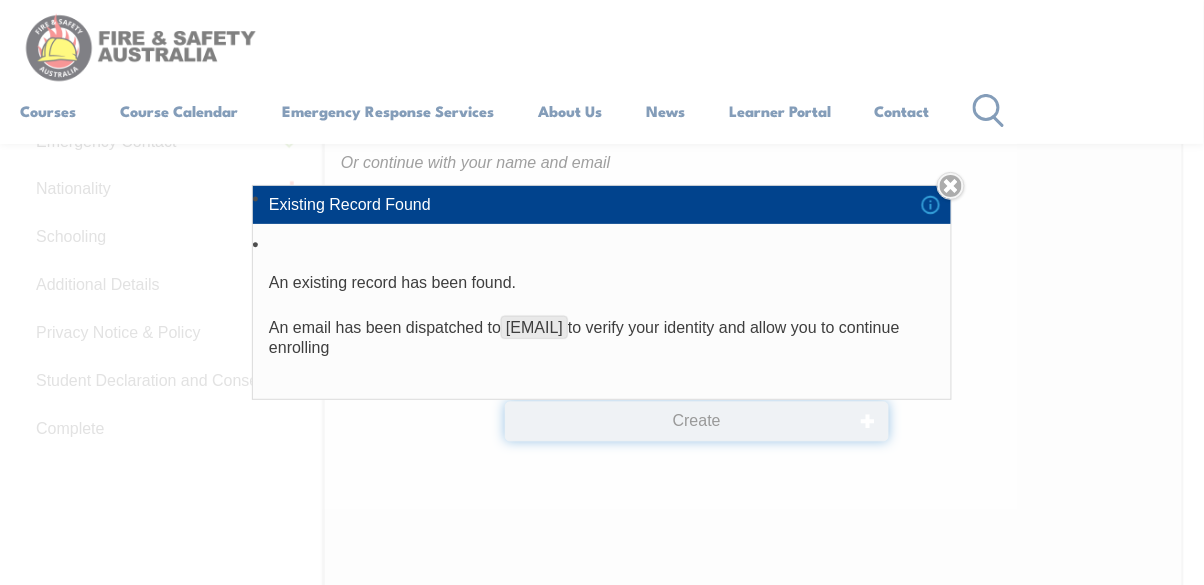 scroll, scrollTop: 680, scrollLeft: 0, axis: vertical 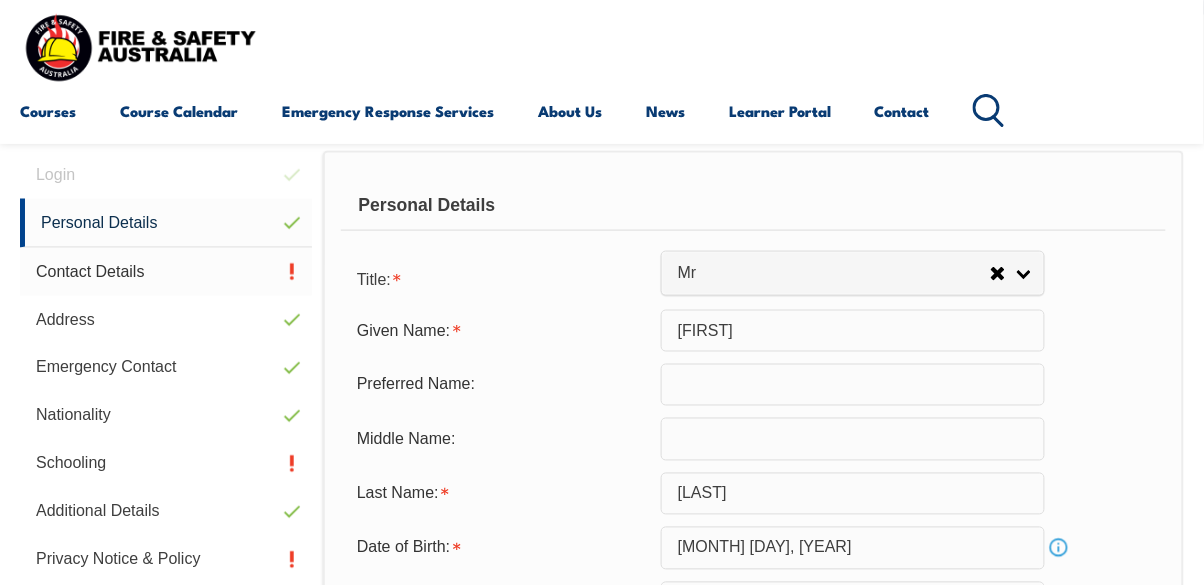 click on "Contact Details" at bounding box center (166, 272) 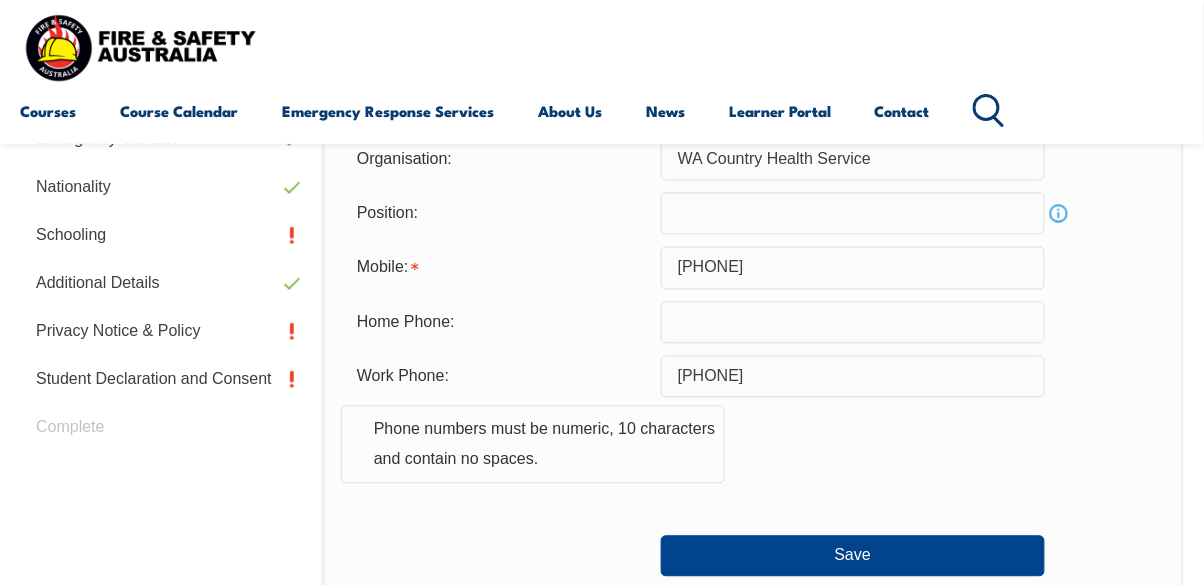scroll, scrollTop: 731, scrollLeft: 0, axis: vertical 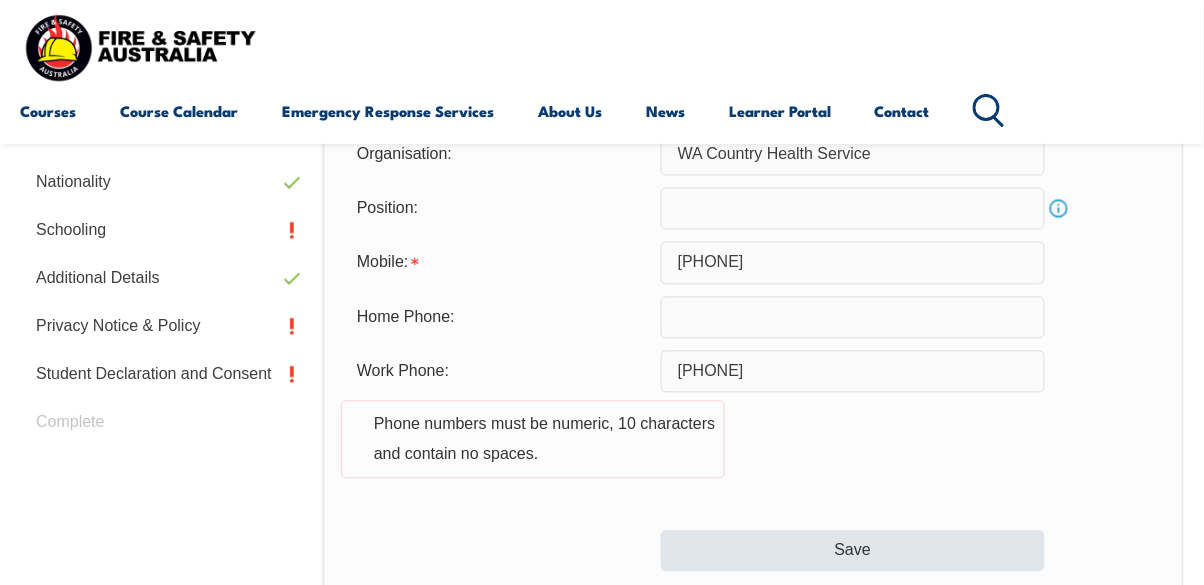 click on "Save" at bounding box center (853, 551) 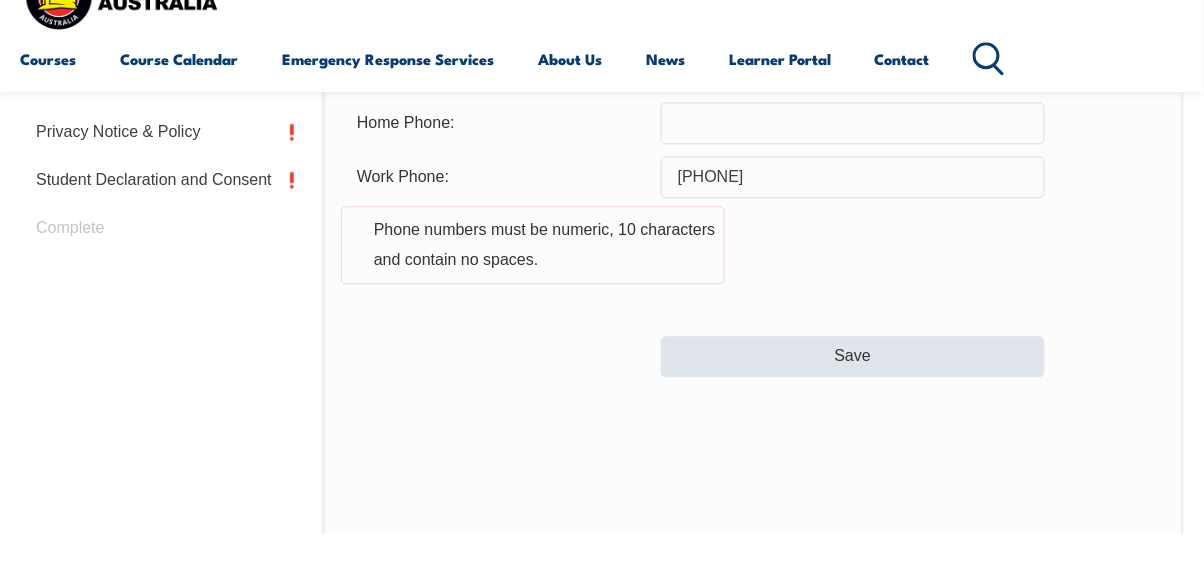 scroll, scrollTop: 875, scrollLeft: 0, axis: vertical 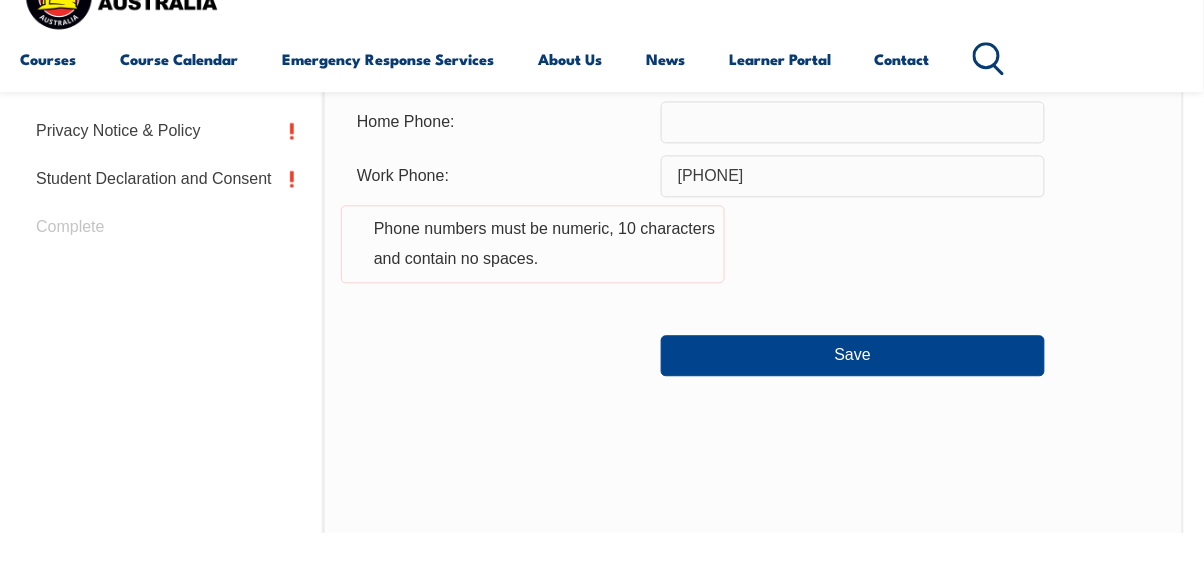 click on "Work Phone: [PHONE] Phone numbers must be numeric, 10 characters and contain no spaces." at bounding box center [753, 283] 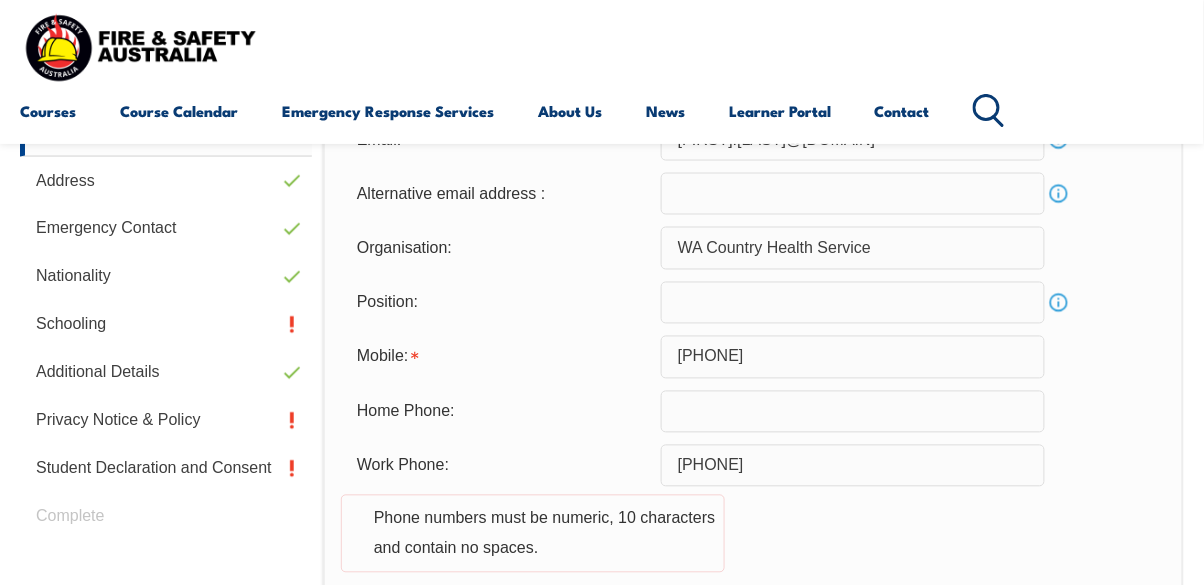 scroll, scrollTop: 631, scrollLeft: 0, axis: vertical 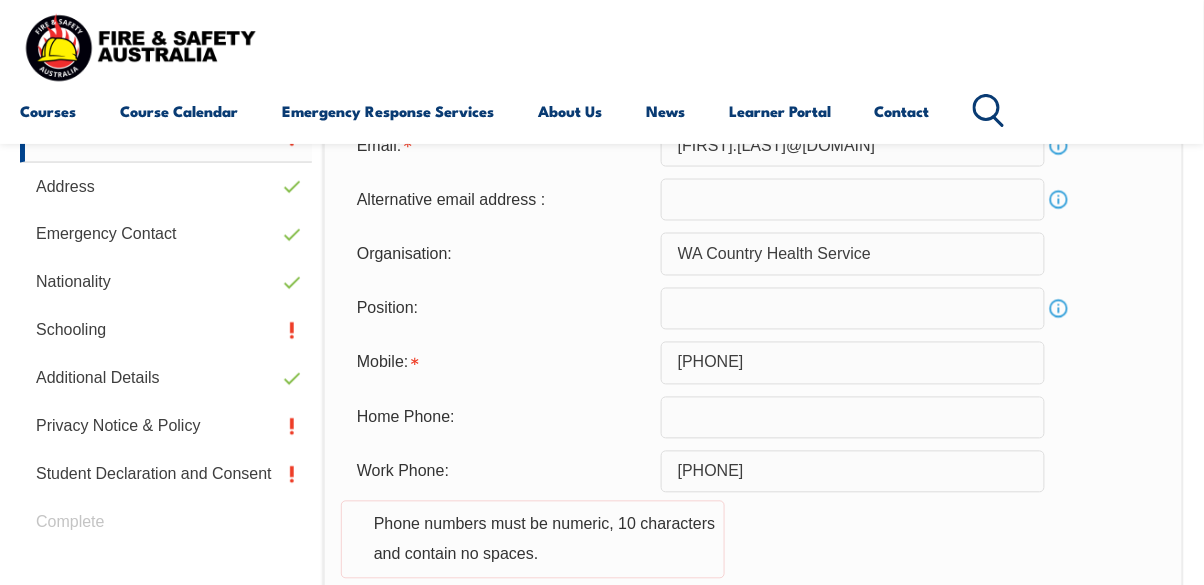 click on "[PHONE]" at bounding box center (853, 363) 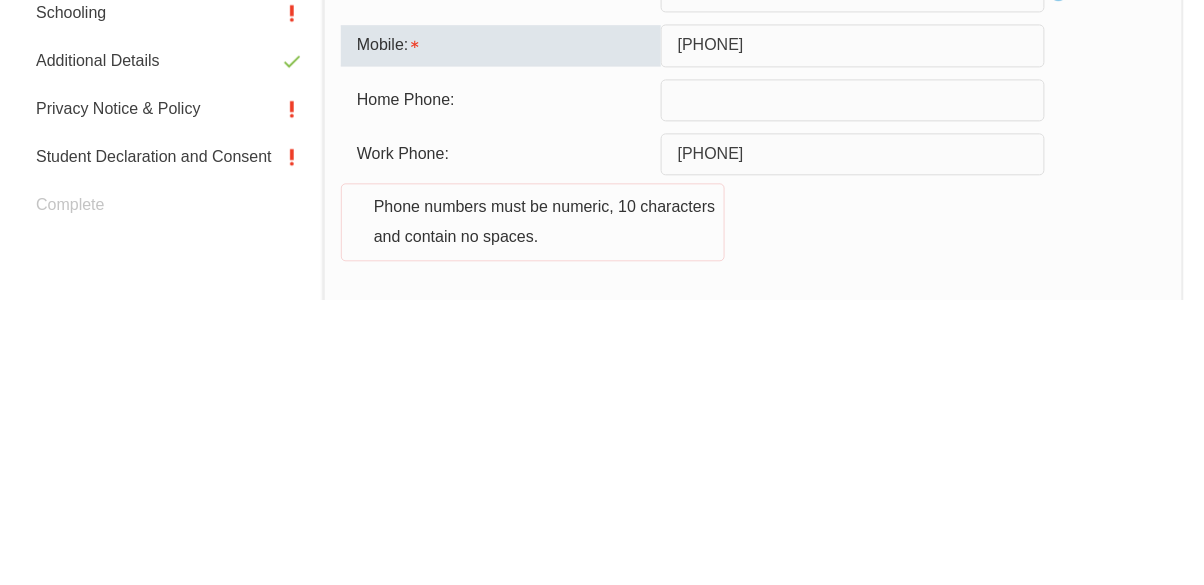 scroll, scrollTop: 663, scrollLeft: 0, axis: vertical 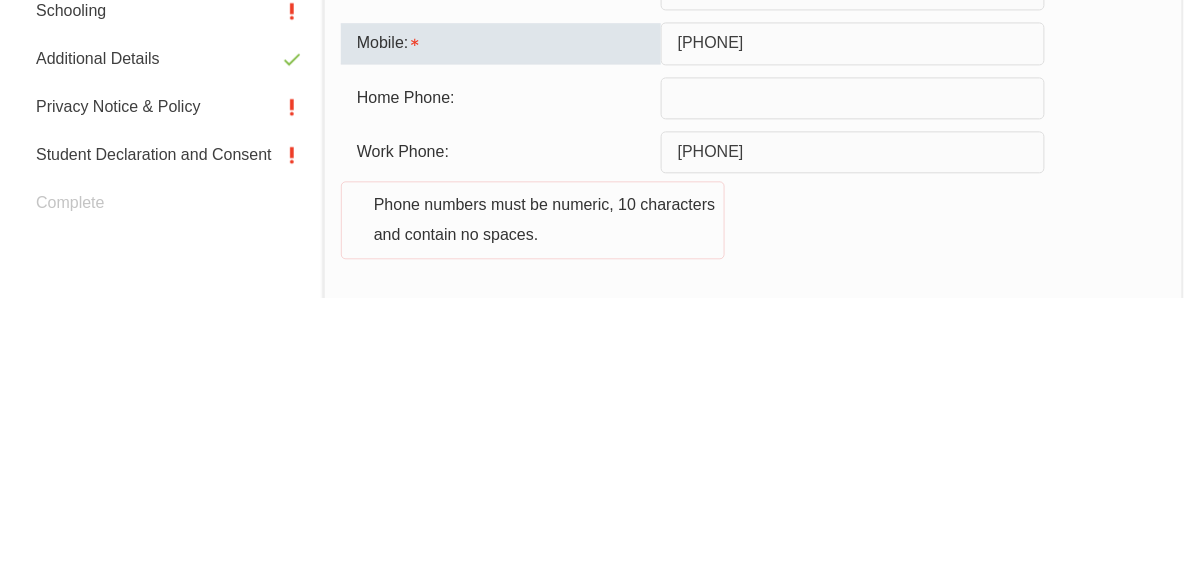 click on "[PHONE]" at bounding box center (853, 440) 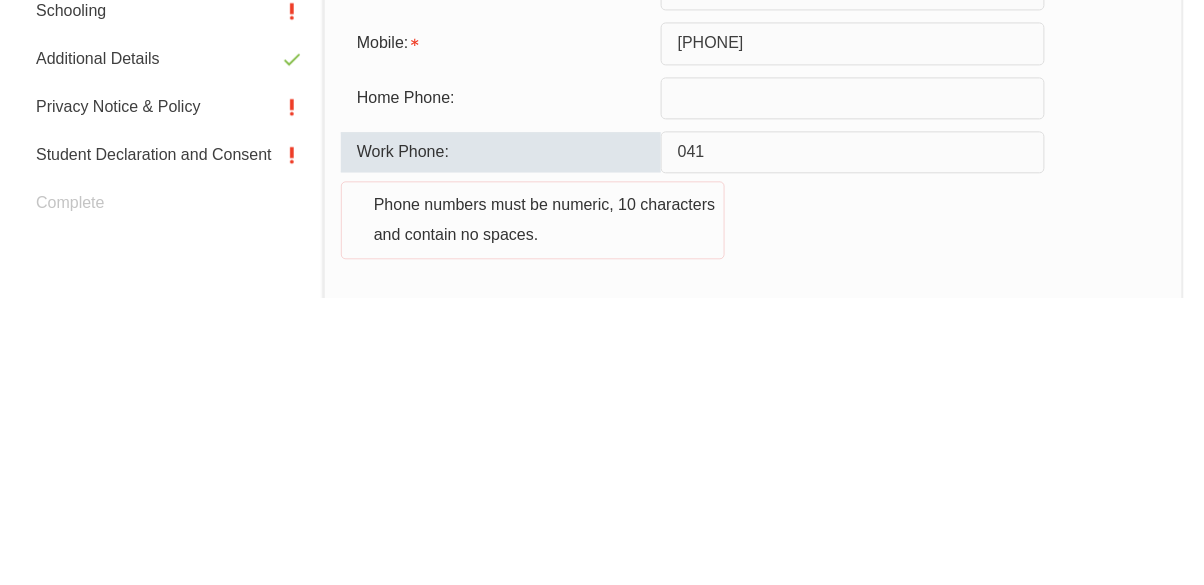 type on "04" 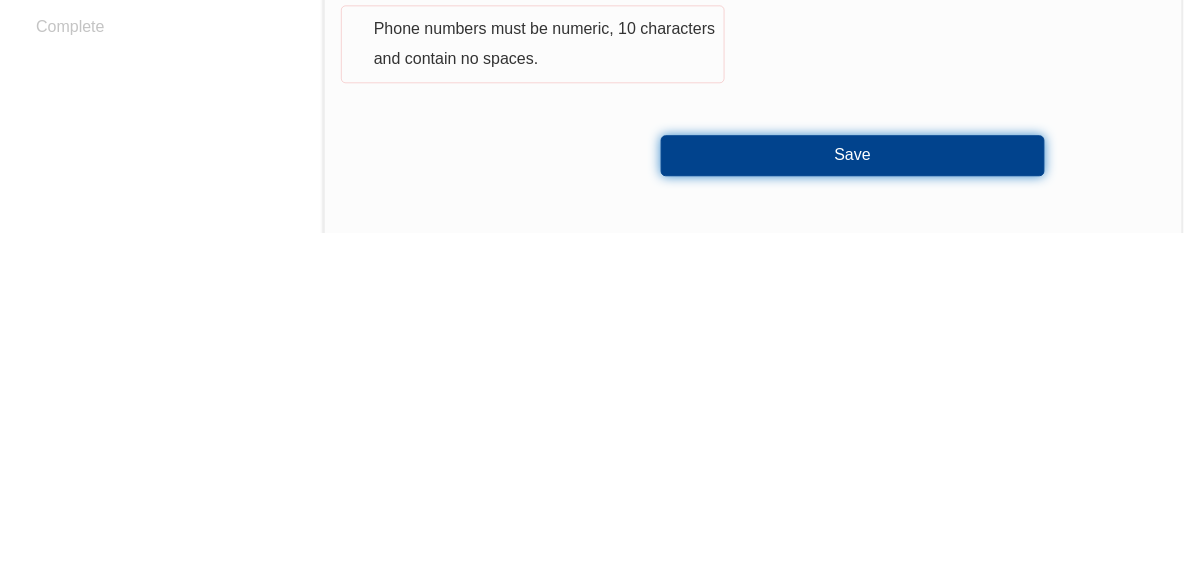 click on "Save" at bounding box center (853, 507) 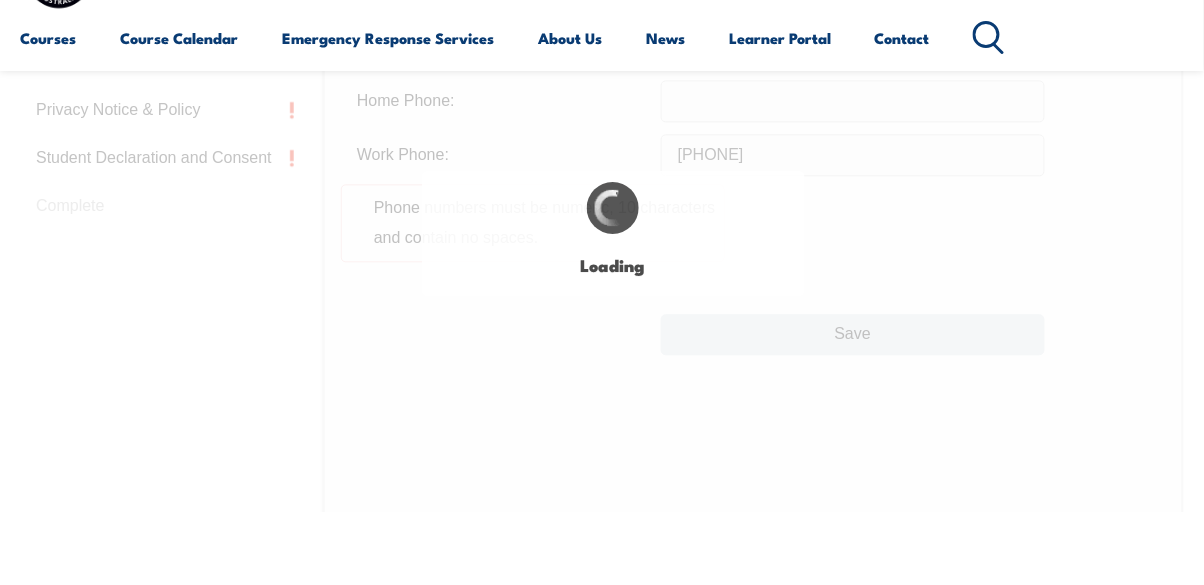 scroll, scrollTop: 875, scrollLeft: 0, axis: vertical 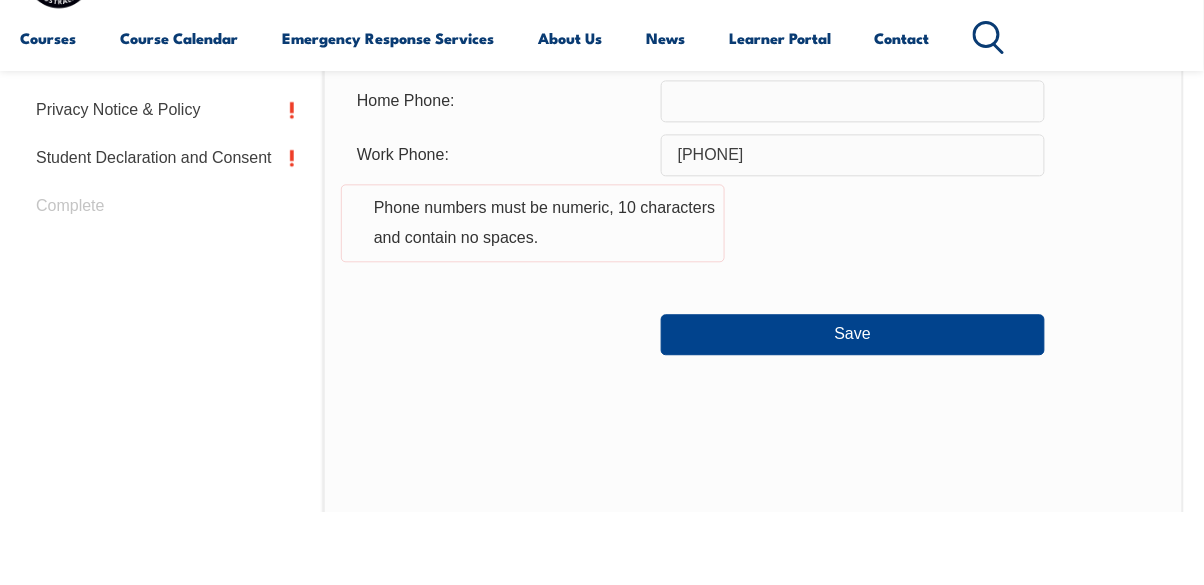 click on "[PHONE]" at bounding box center [853, 228] 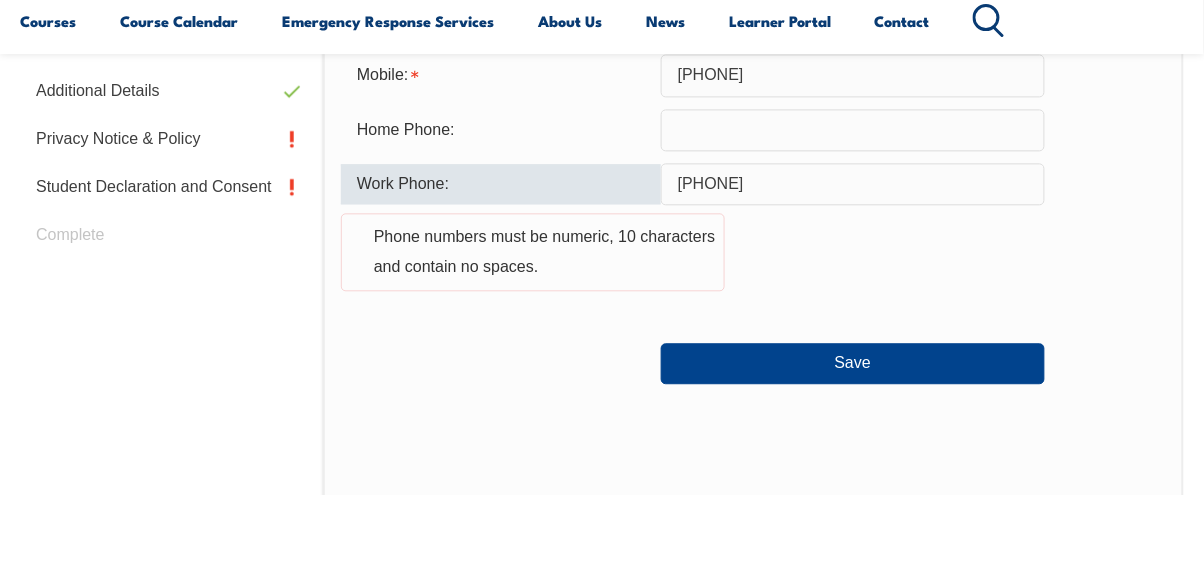 scroll, scrollTop: 829, scrollLeft: 0, axis: vertical 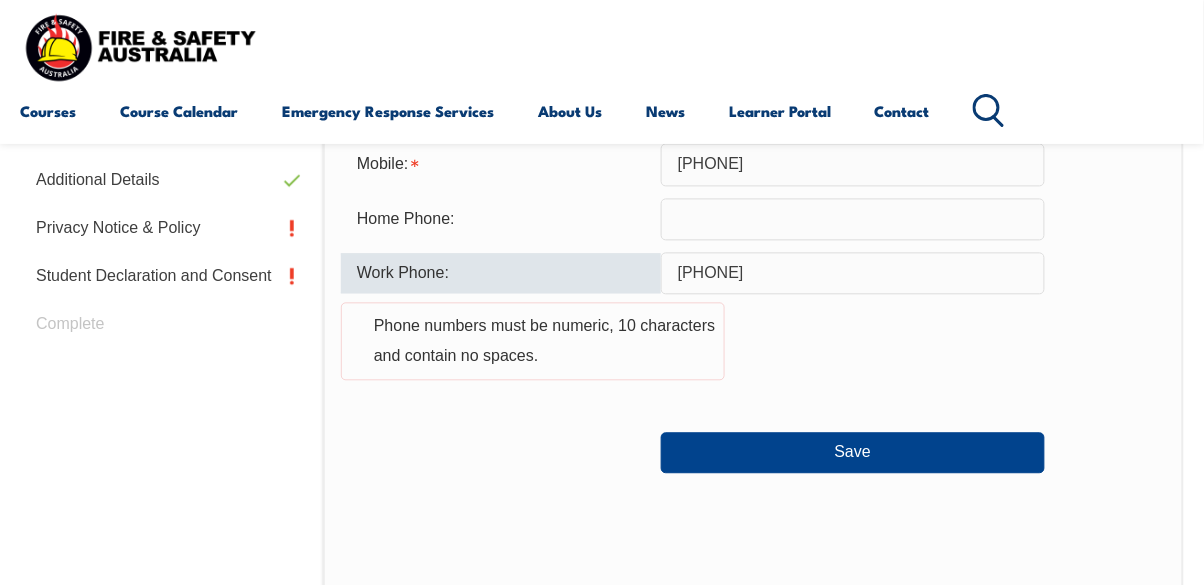 click on "[PHONE]" at bounding box center (853, 274) 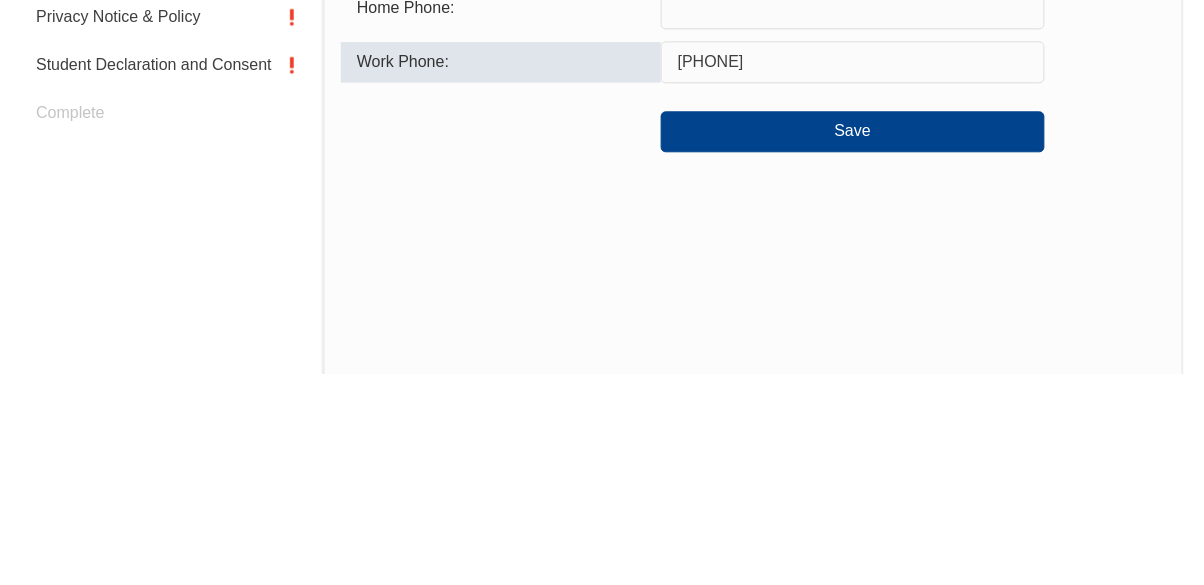 scroll, scrollTop: 829, scrollLeft: 0, axis: vertical 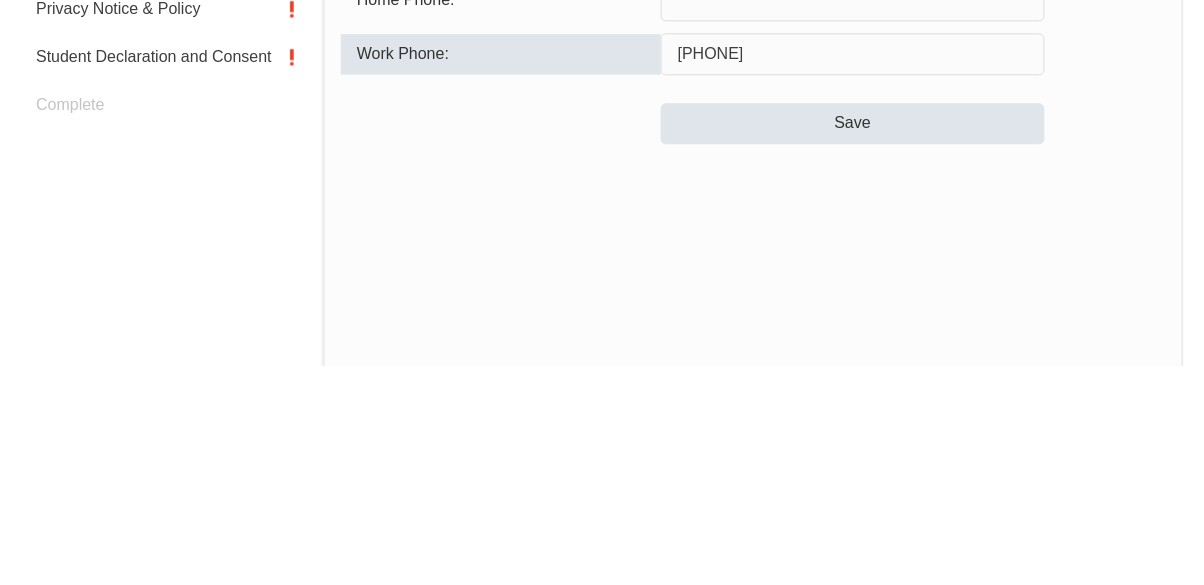 type on "[PHONE]" 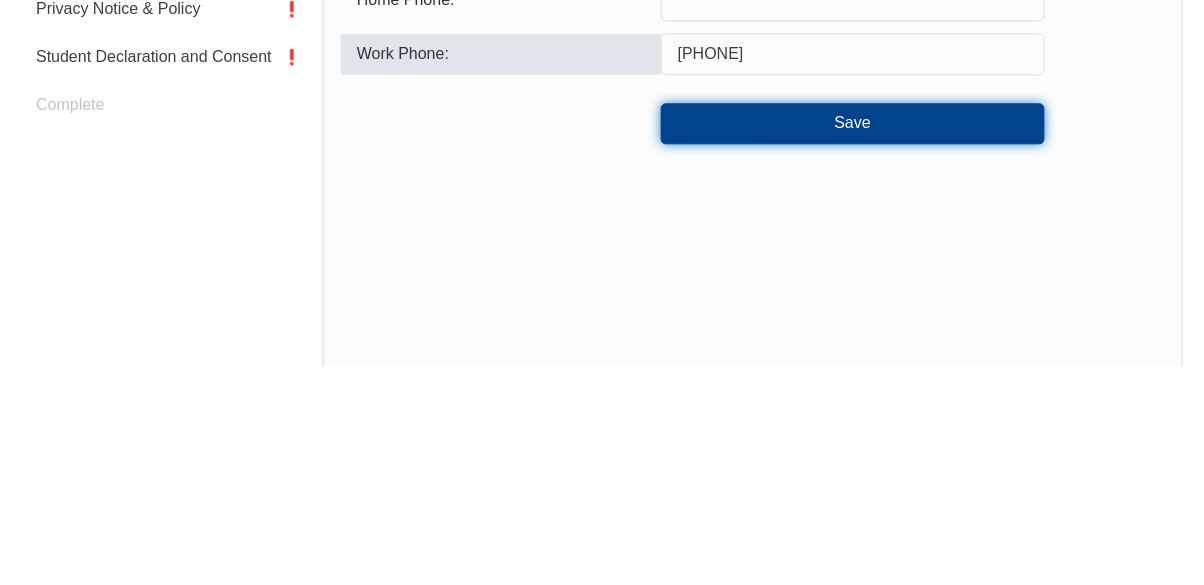 click on "Save" at bounding box center [853, 343] 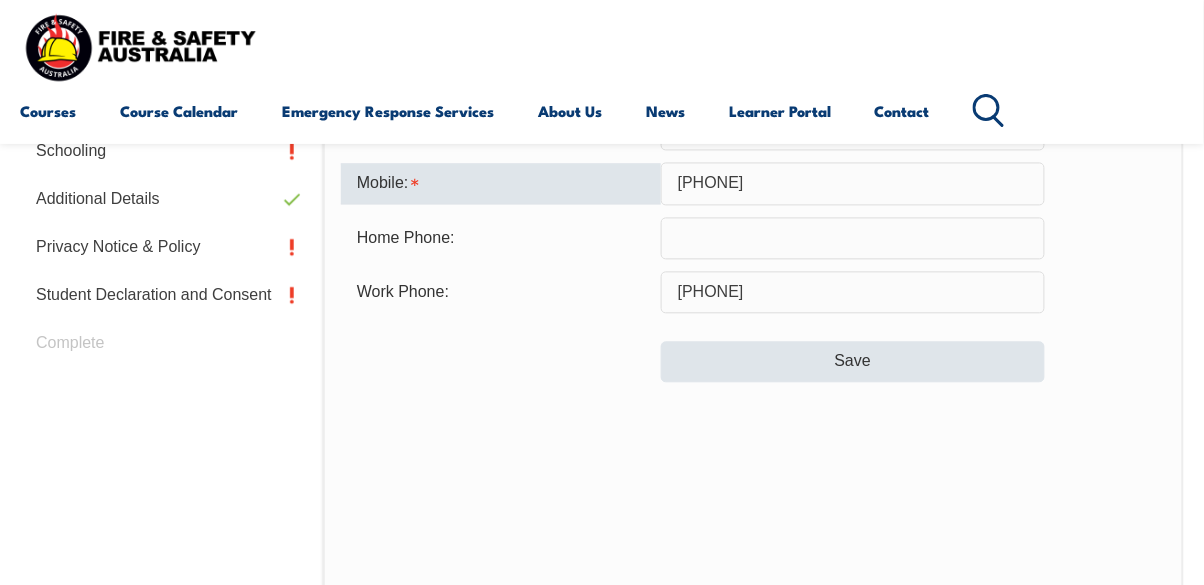 scroll, scrollTop: 807, scrollLeft: 0, axis: vertical 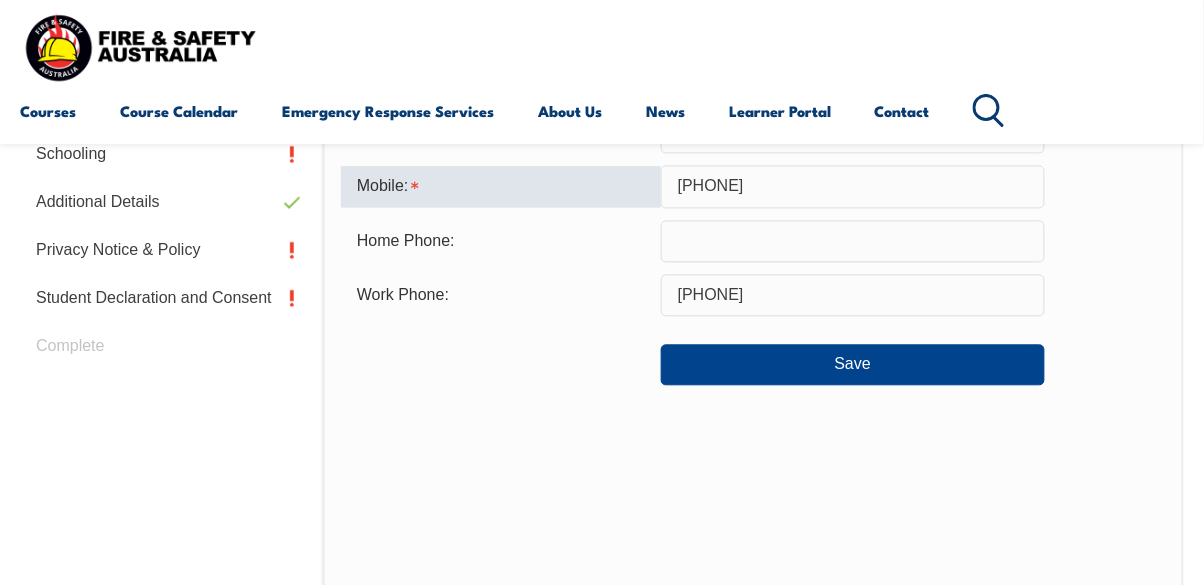 click on "[PHONE]" at bounding box center [853, 187] 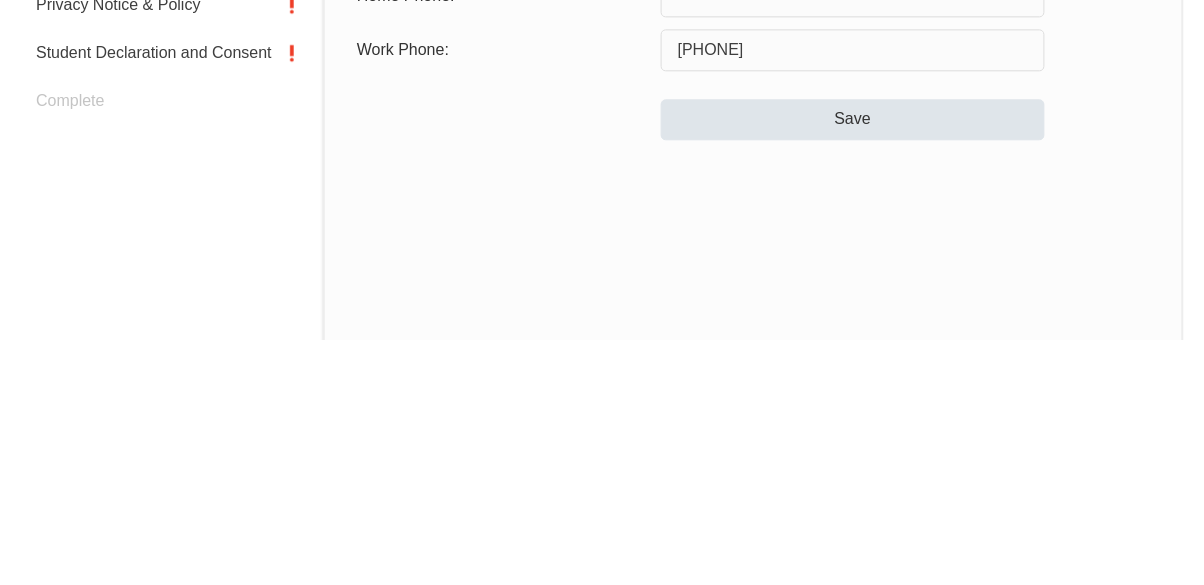 type on "[PHONE]" 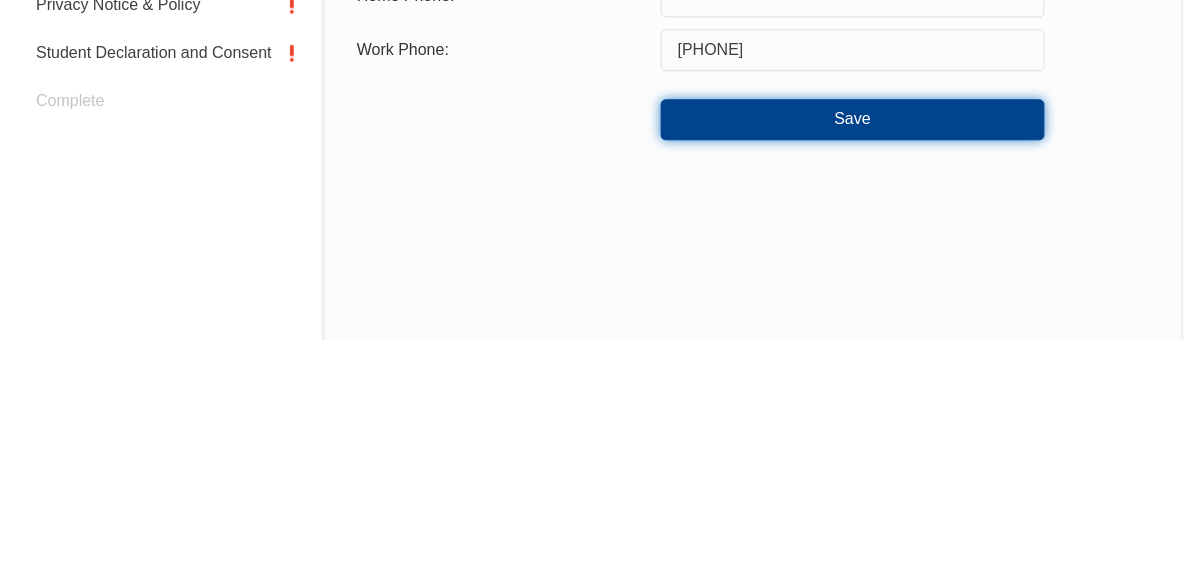 click on "Save" at bounding box center [853, 365] 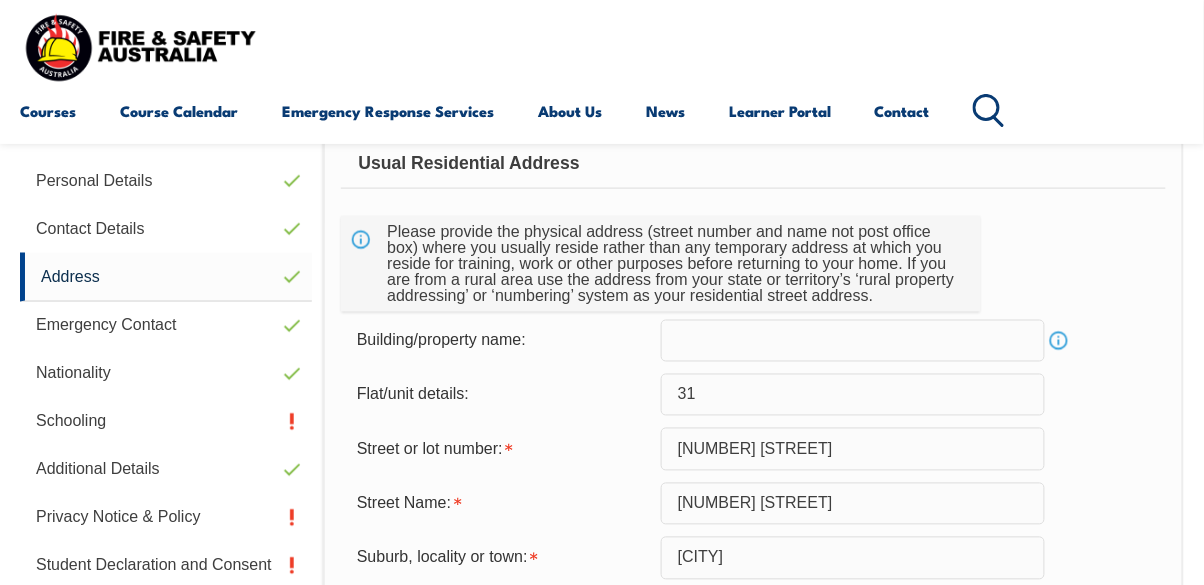 scroll, scrollTop: 542, scrollLeft: 0, axis: vertical 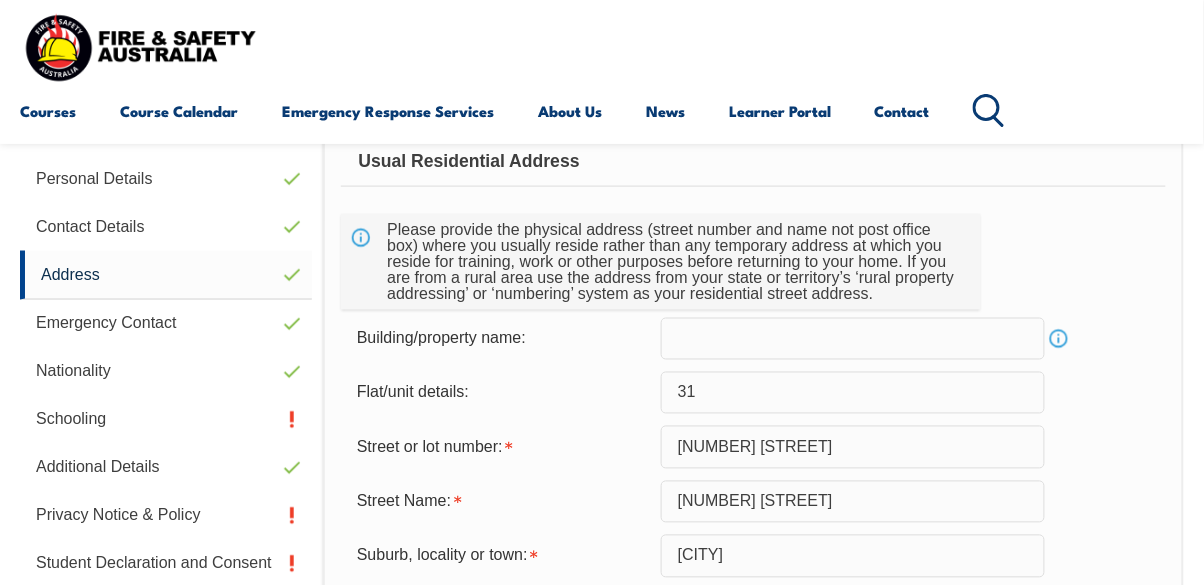 click on "[NUMBER] [STREET]" at bounding box center (853, 447) 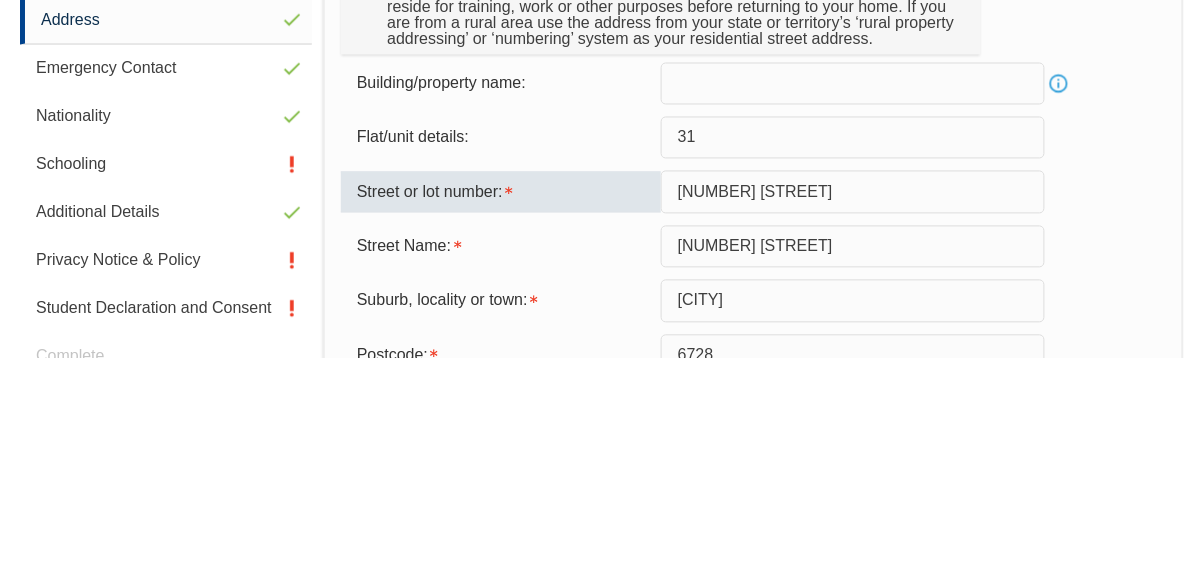 scroll, scrollTop: 570, scrollLeft: 0, axis: vertical 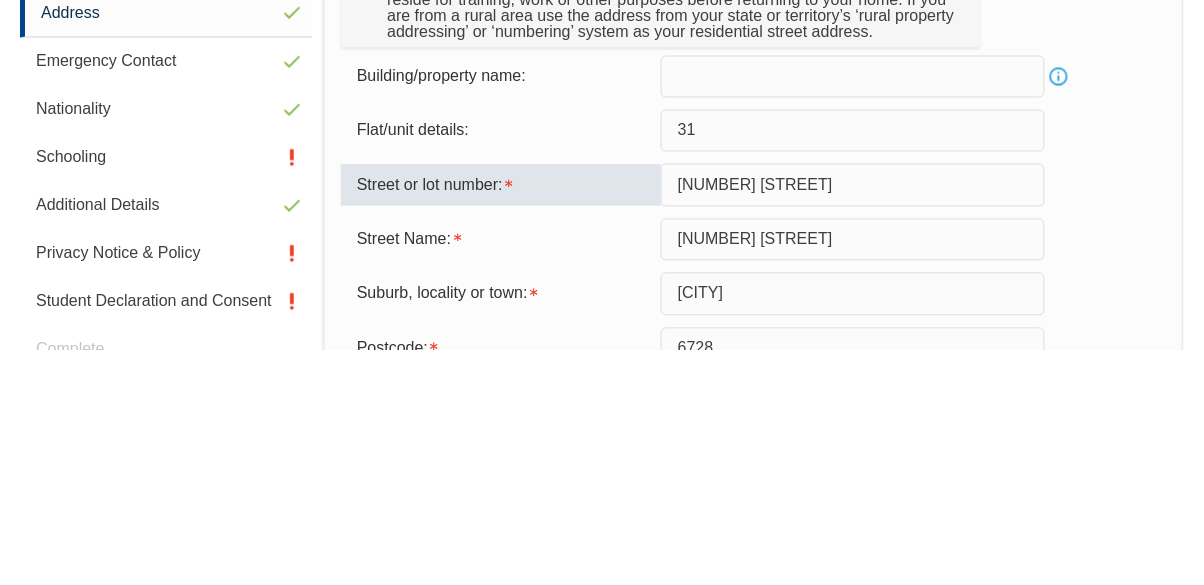 click on "31" at bounding box center (853, 365) 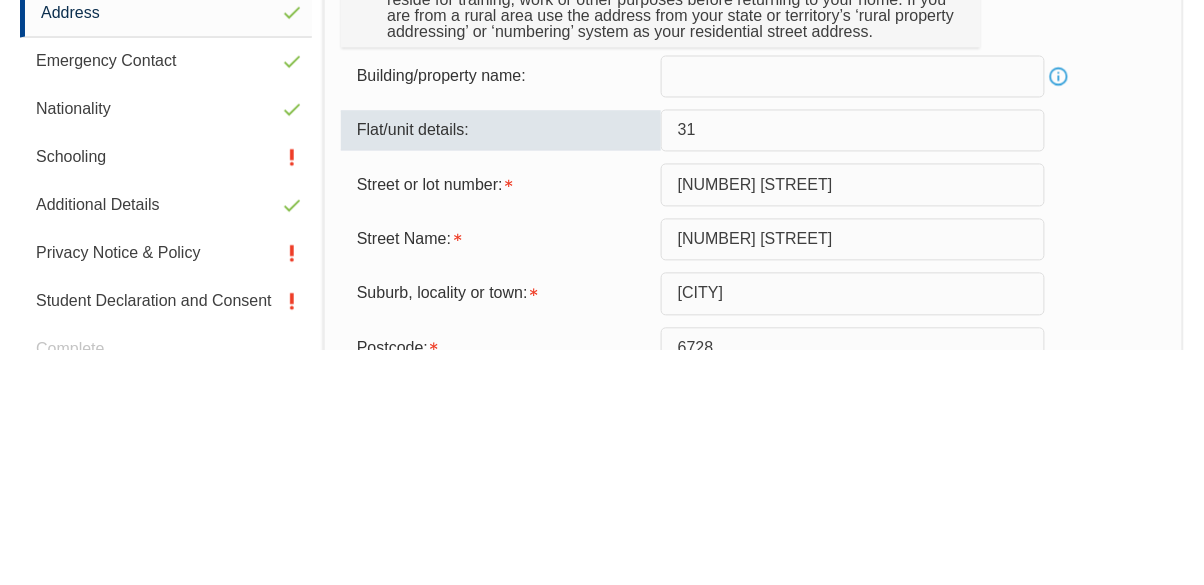 type on "3" 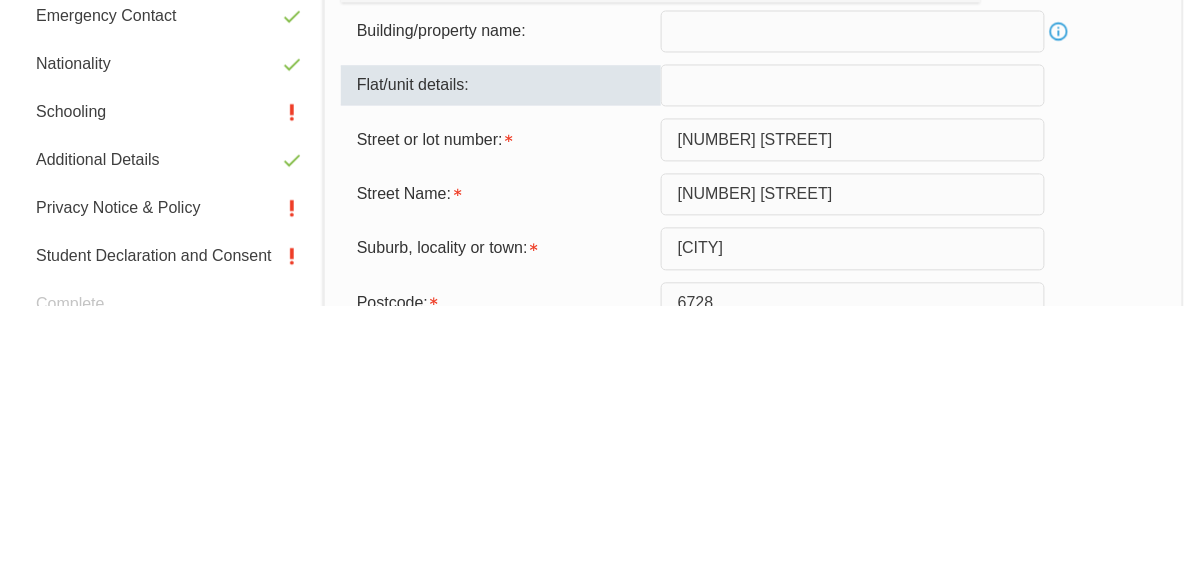 scroll, scrollTop: 570, scrollLeft: 0, axis: vertical 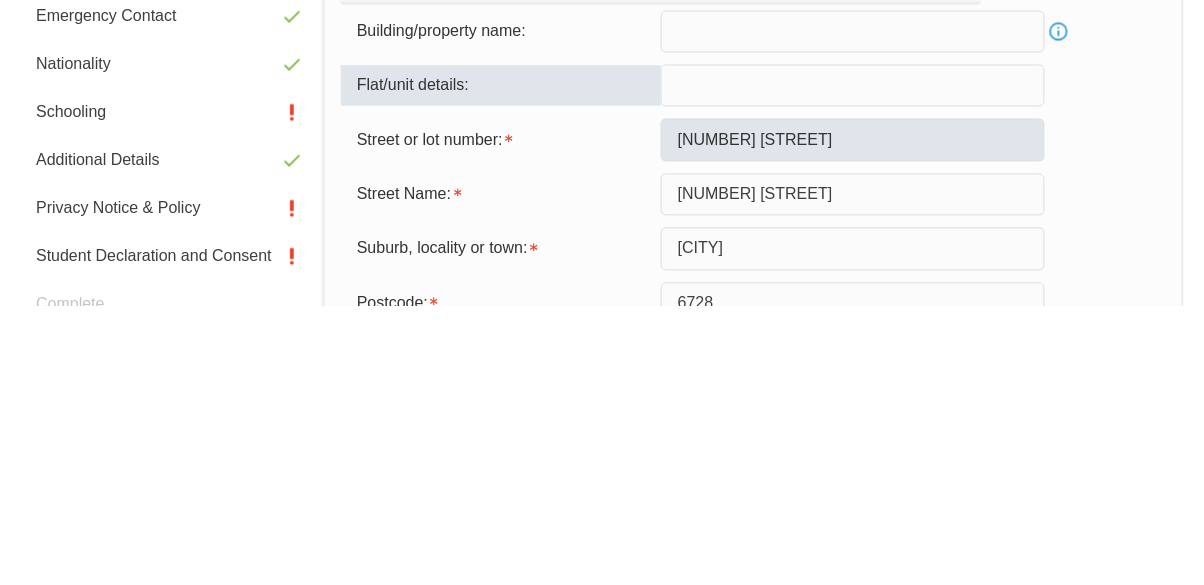 type 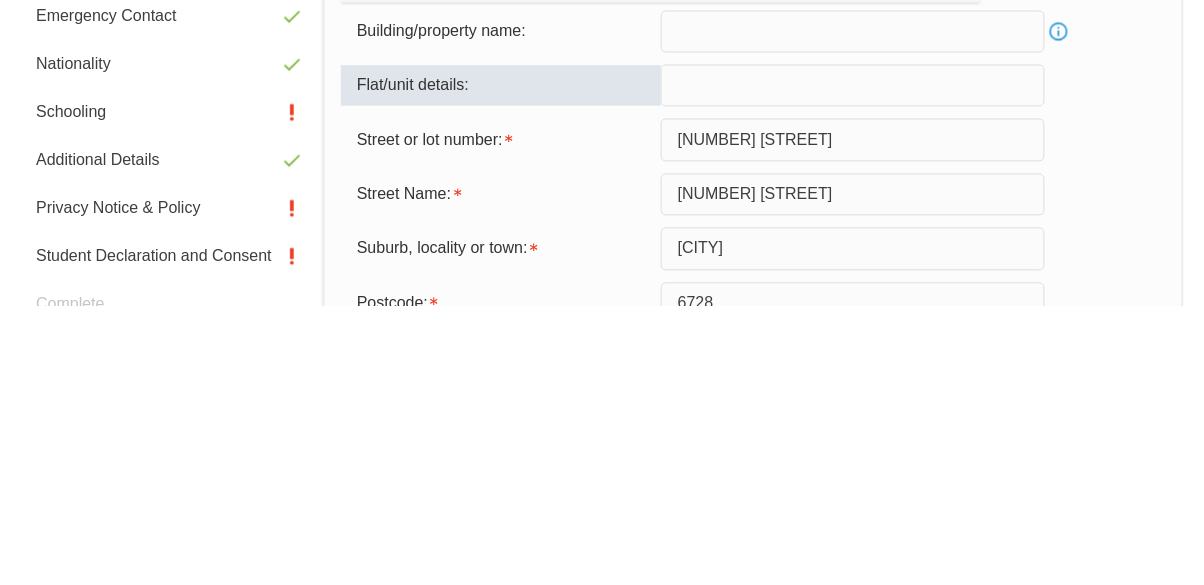 click on "[NUMBER] [STREET]" at bounding box center (853, 419) 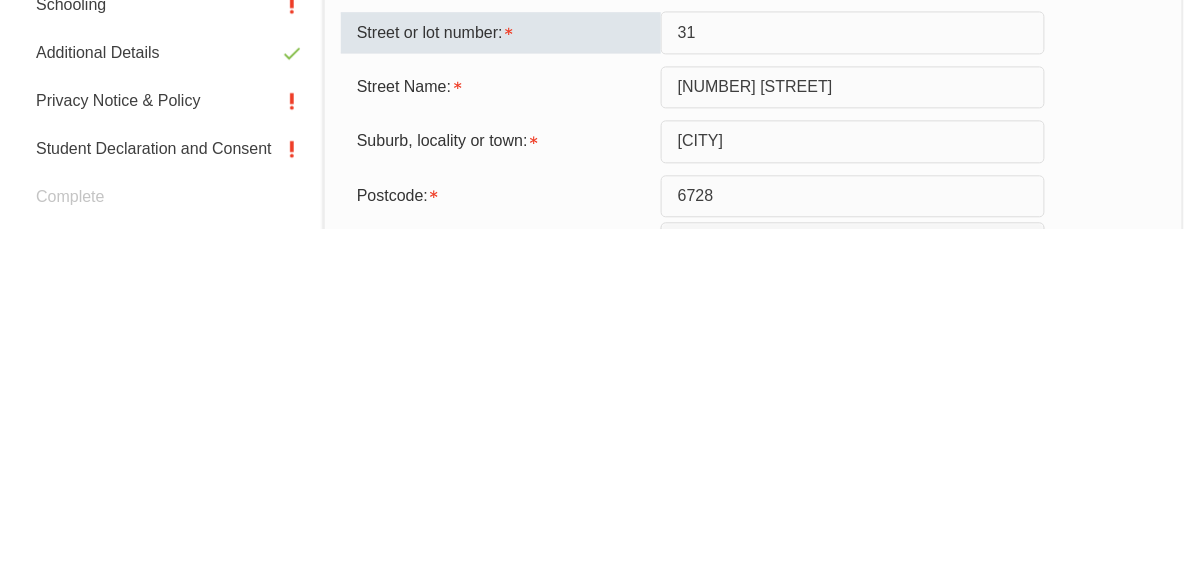 scroll, scrollTop: 606, scrollLeft: 0, axis: vertical 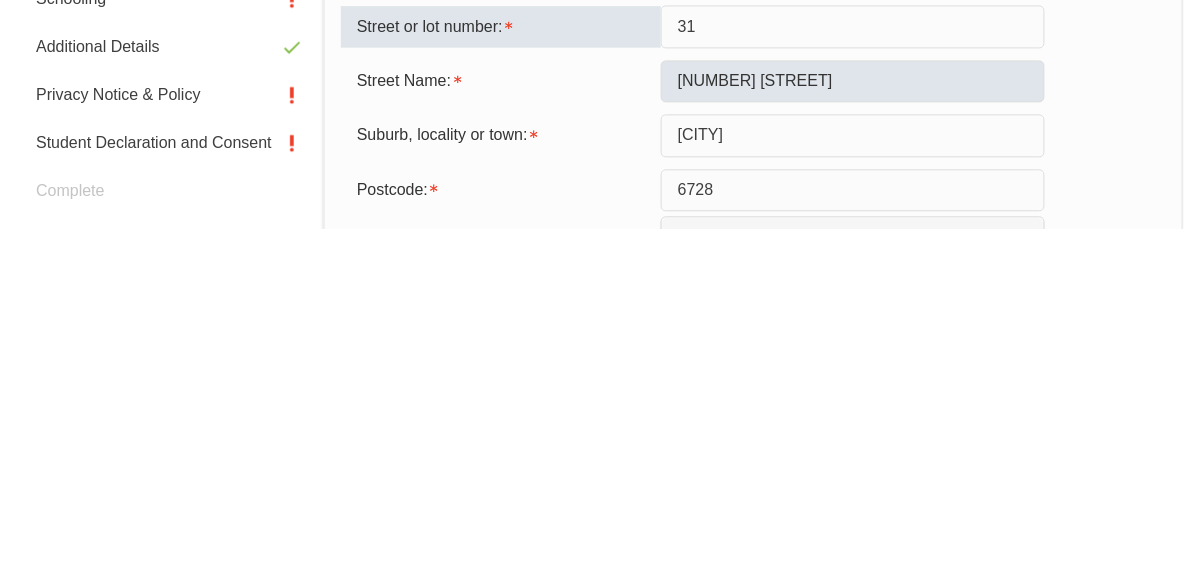 type on "31" 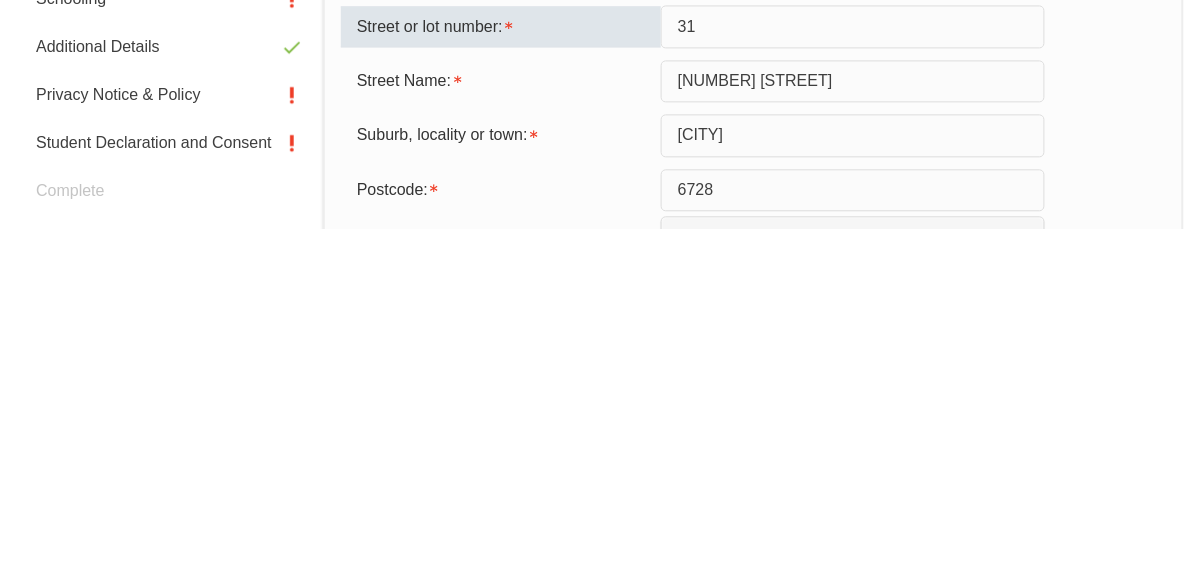 click on "[NUMBER] [STREET]" at bounding box center [853, 438] 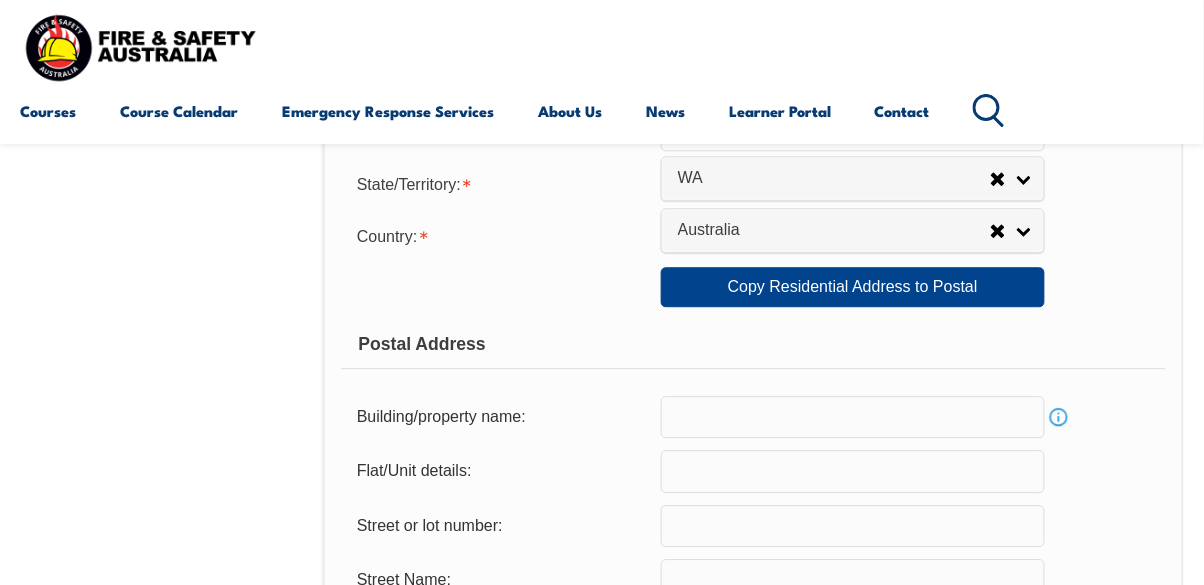 scroll, scrollTop: 1021, scrollLeft: 0, axis: vertical 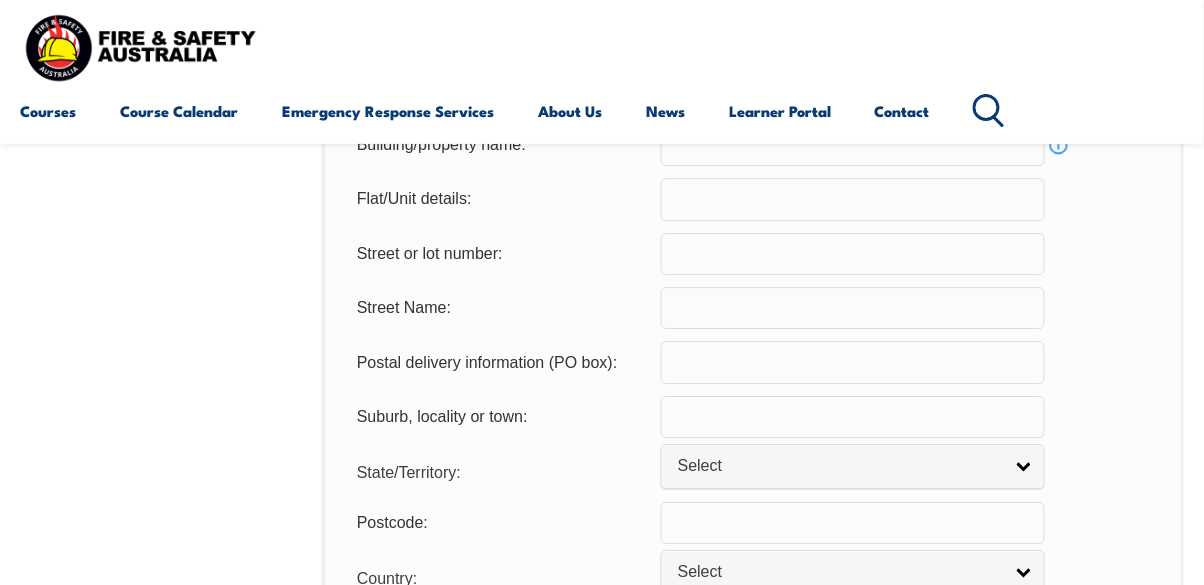type on "[STREET]" 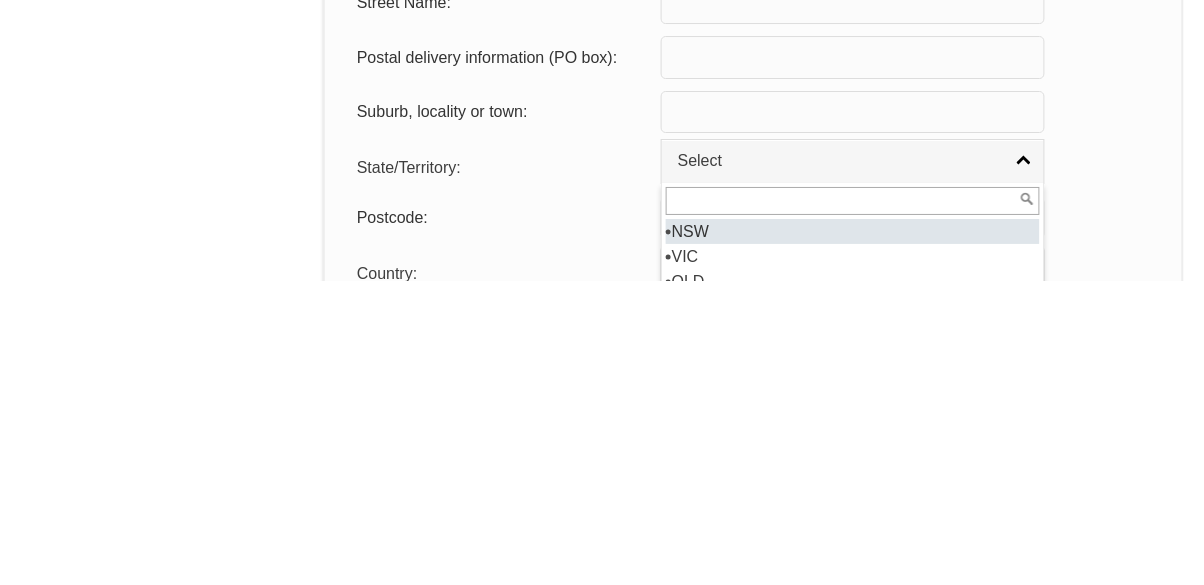 scroll, scrollTop: 1362, scrollLeft: 0, axis: vertical 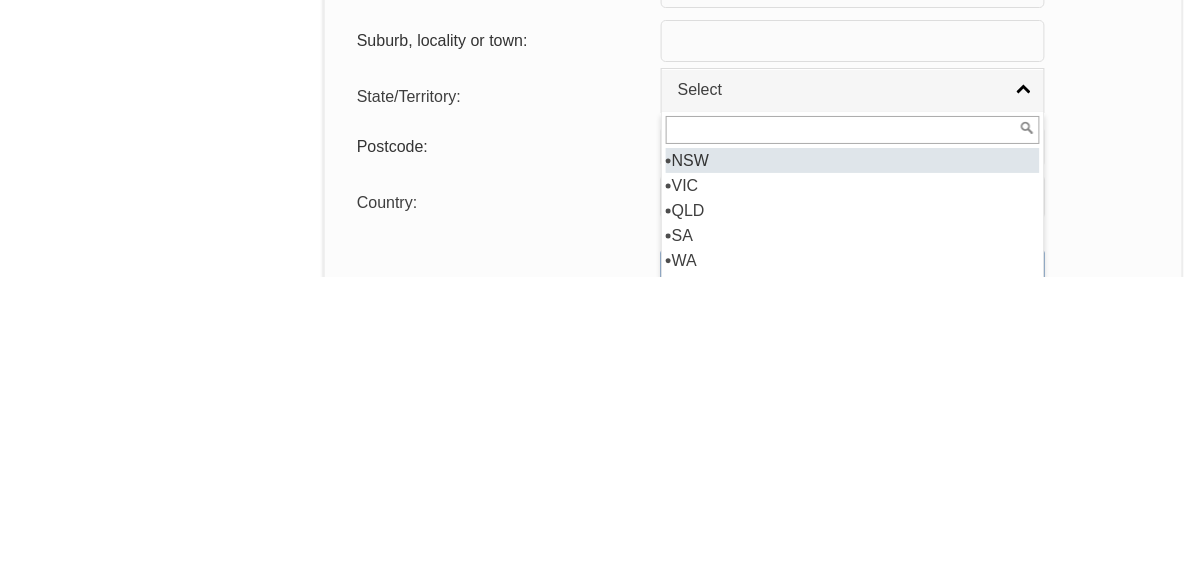 click on "Postcode:" at bounding box center [753, 456] 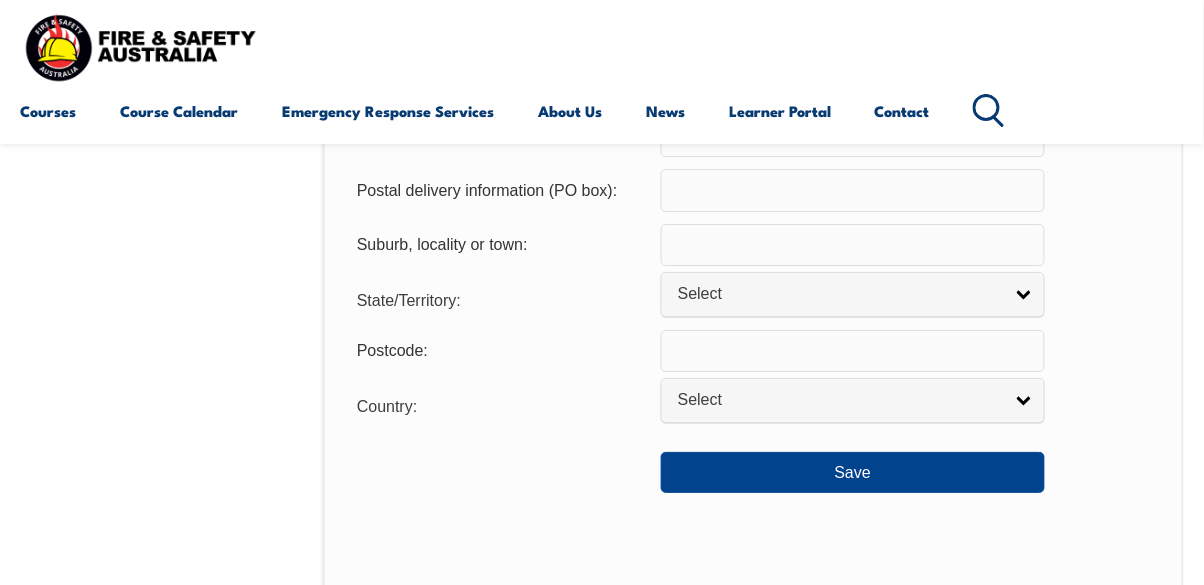 scroll, scrollTop: 1467, scrollLeft: 0, axis: vertical 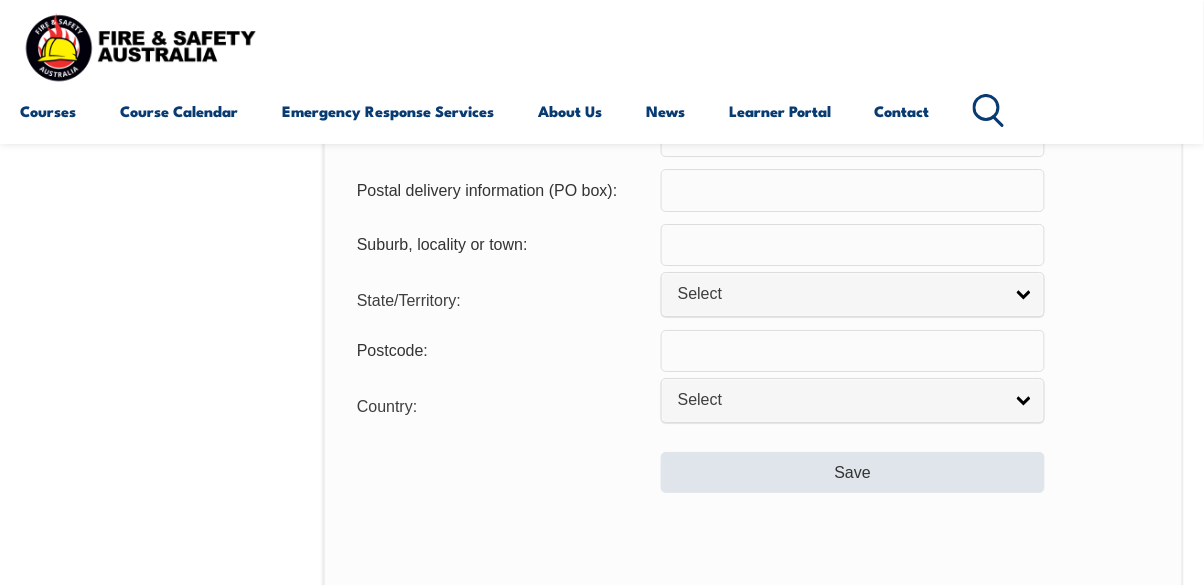 click on "Save" at bounding box center (853, 472) 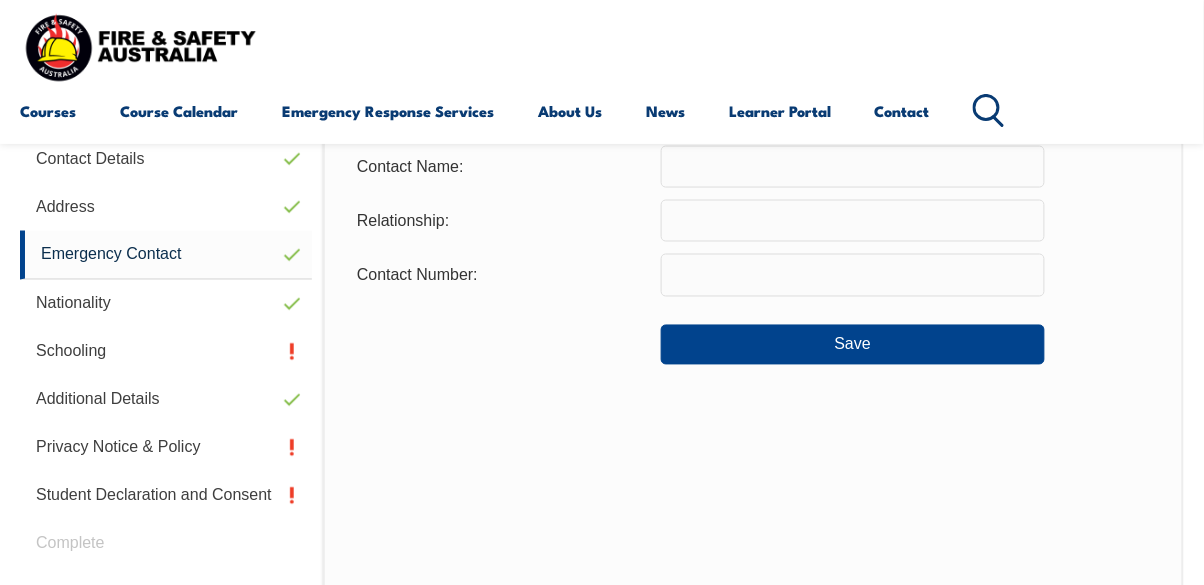 scroll, scrollTop: 611, scrollLeft: 0, axis: vertical 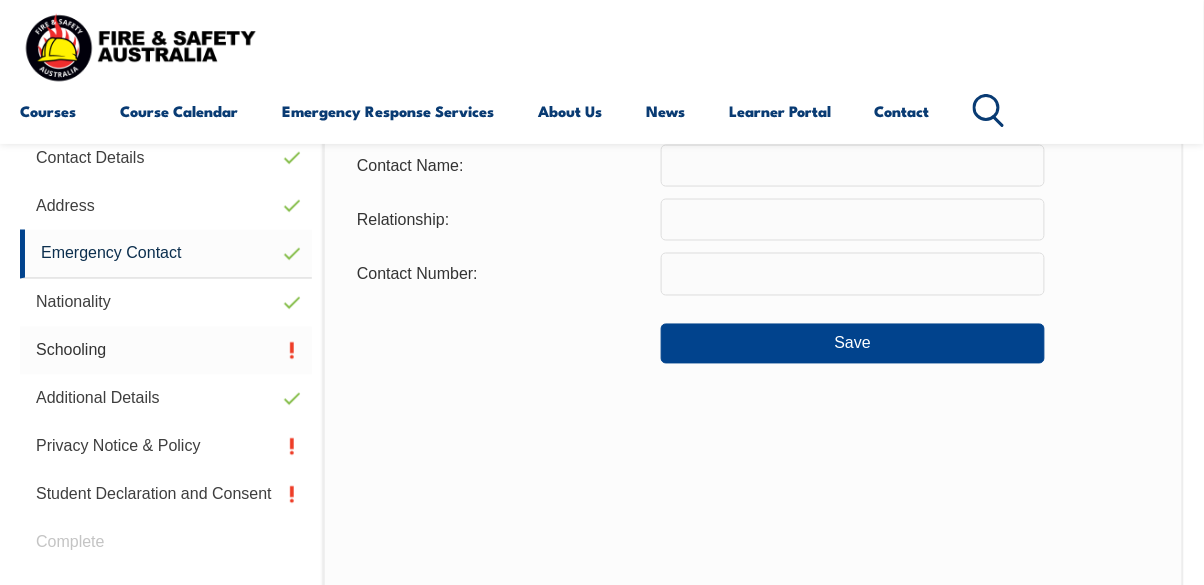 click on "Schooling" at bounding box center (166, 351) 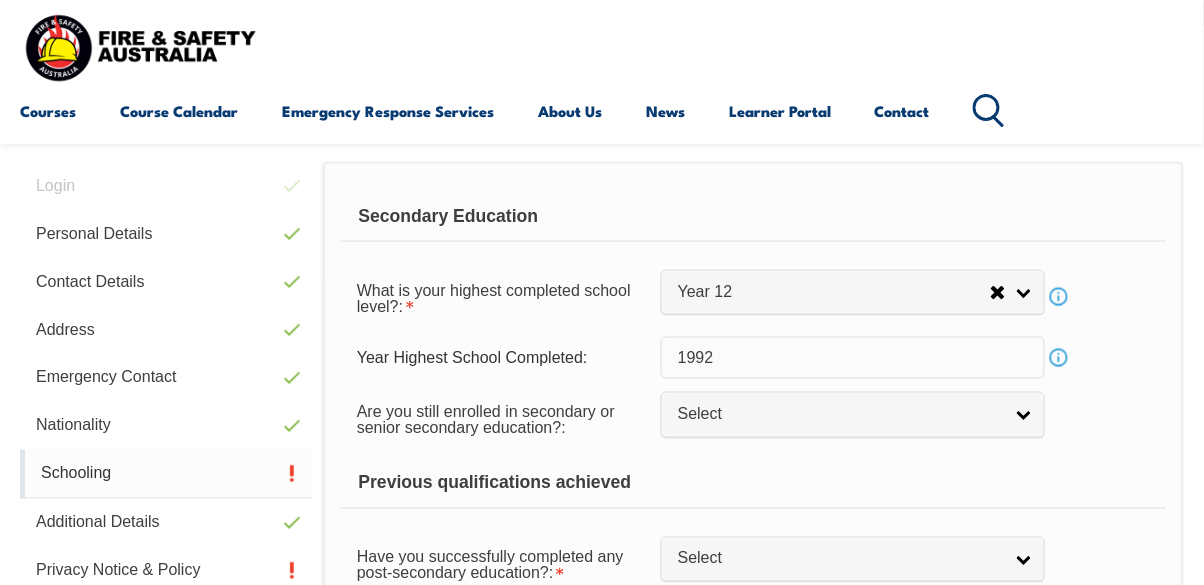 scroll, scrollTop: 485, scrollLeft: 0, axis: vertical 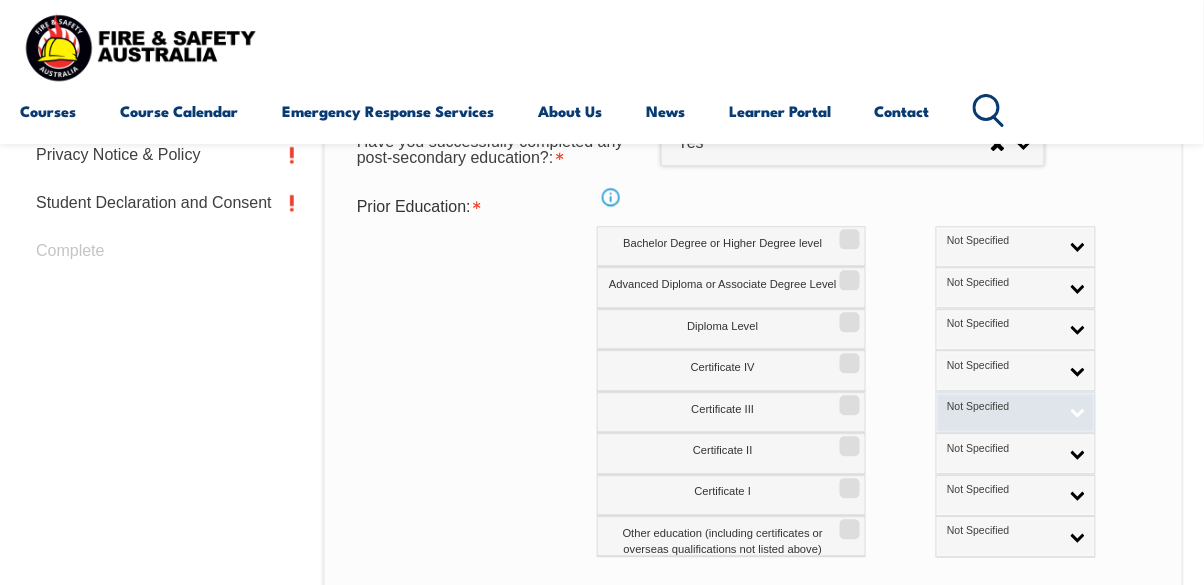 click on "Not Specified" at bounding box center (1016, 412) 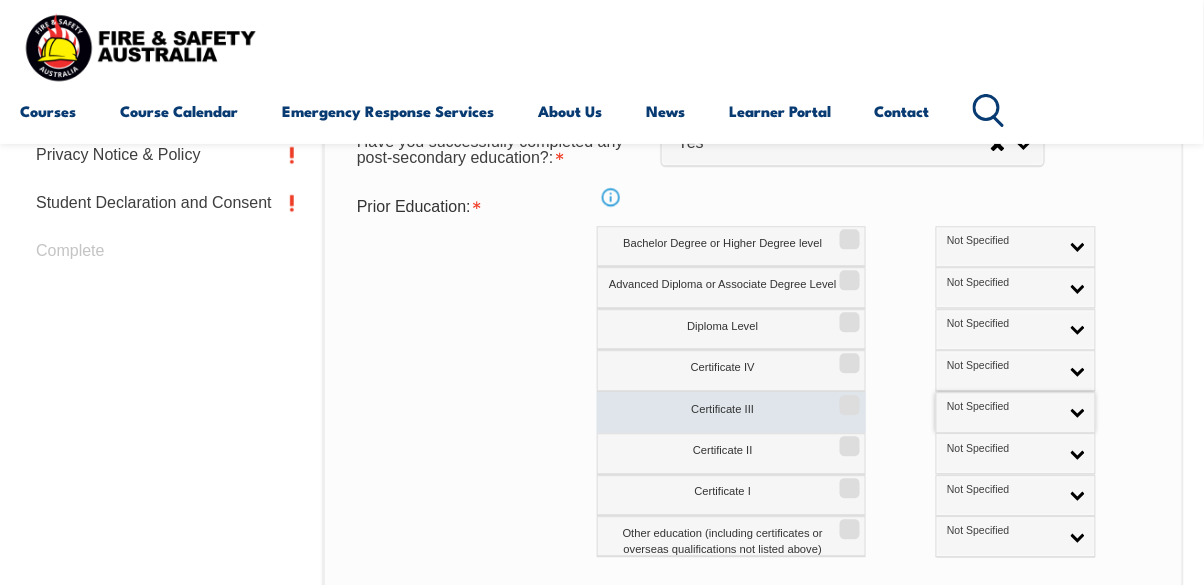 click on "Certificate III" at bounding box center [847, 398] 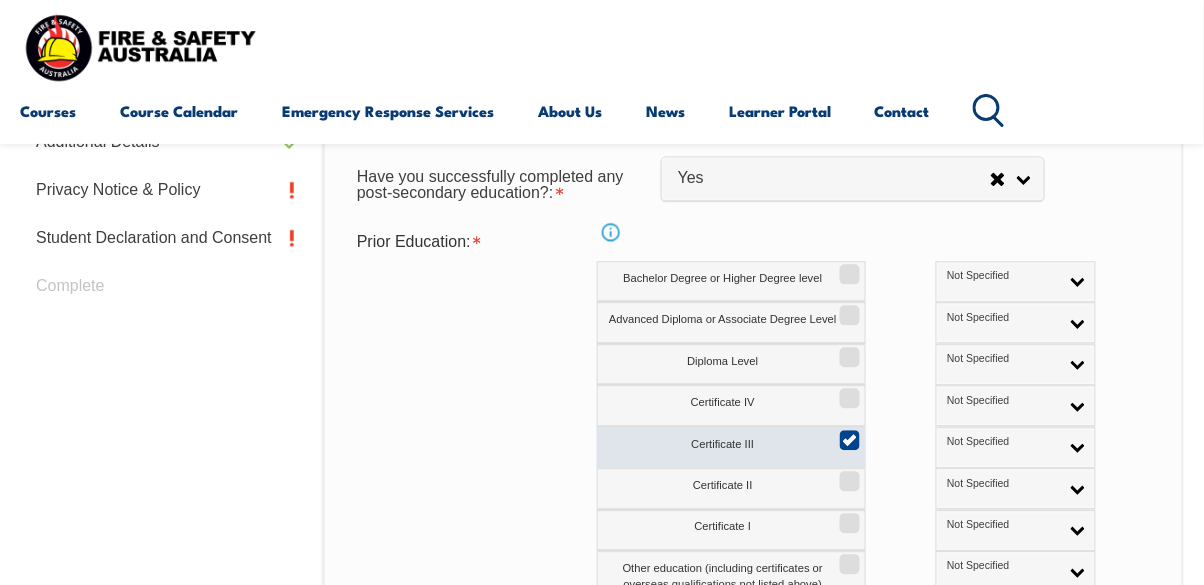 scroll, scrollTop: 868, scrollLeft: 0, axis: vertical 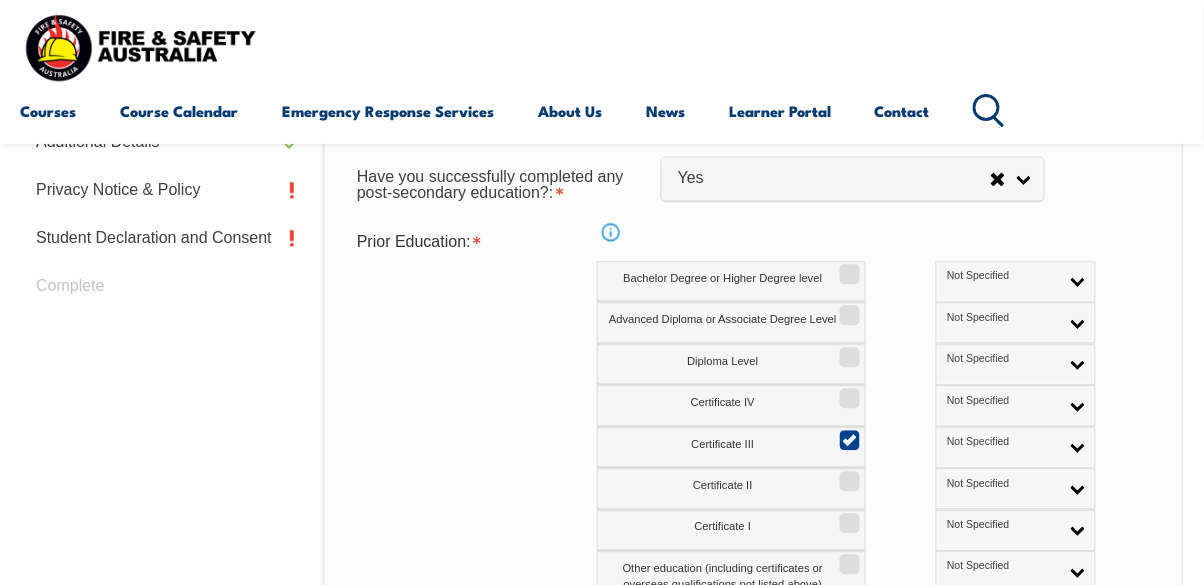 click on "Save" at bounding box center (853, 640) 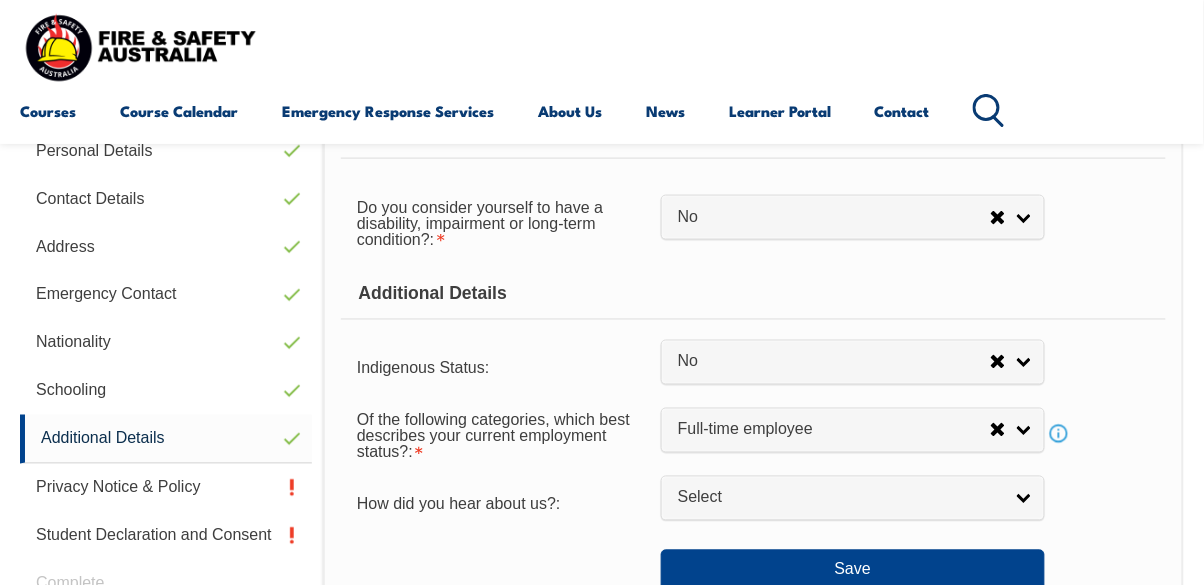 scroll, scrollTop: 578, scrollLeft: 0, axis: vertical 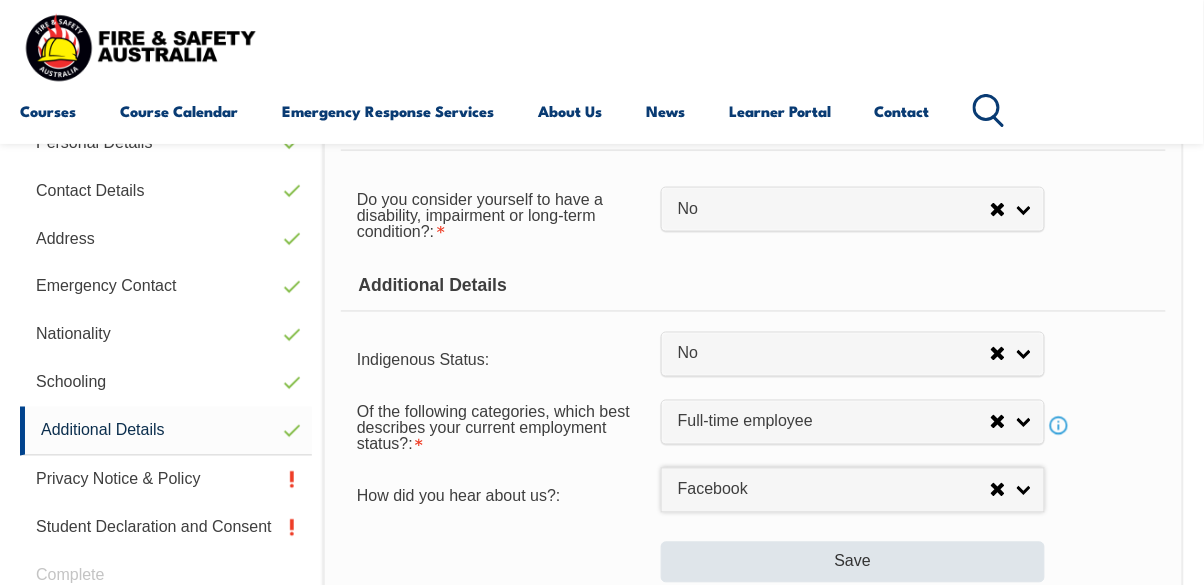 click on "Save" at bounding box center (853, 562) 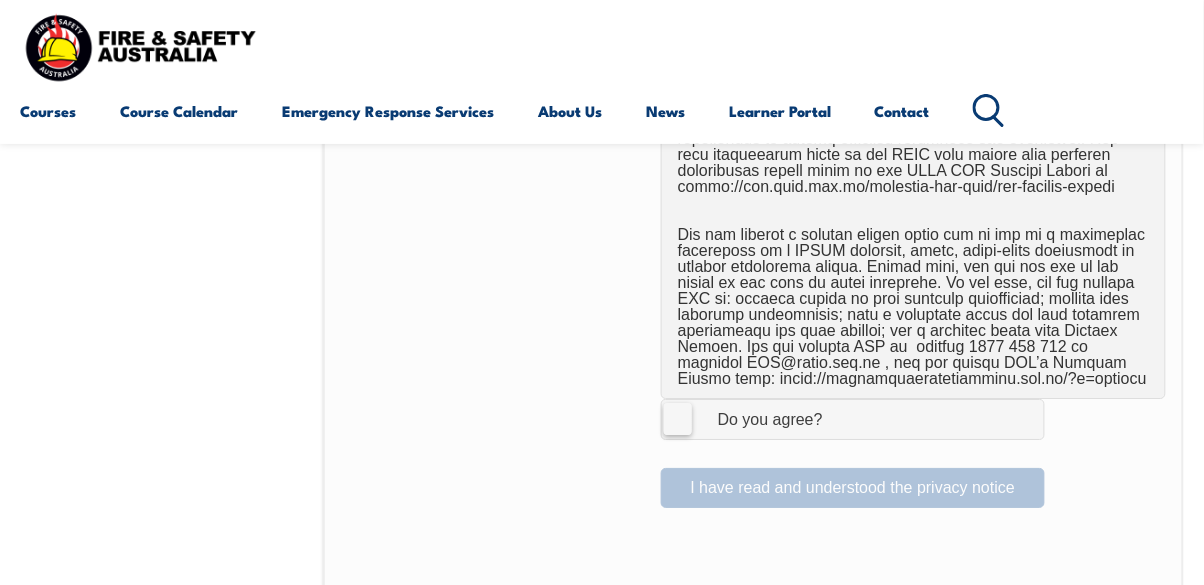 scroll, scrollTop: 1376, scrollLeft: 0, axis: vertical 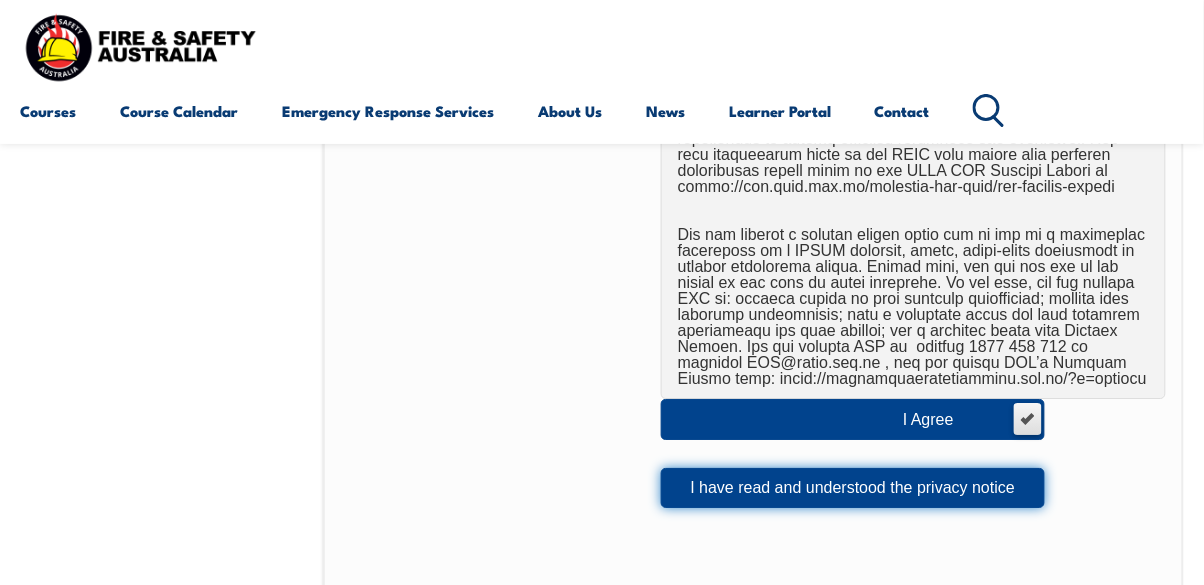 click on "I have read and understood the privacy notice" at bounding box center [853, 488] 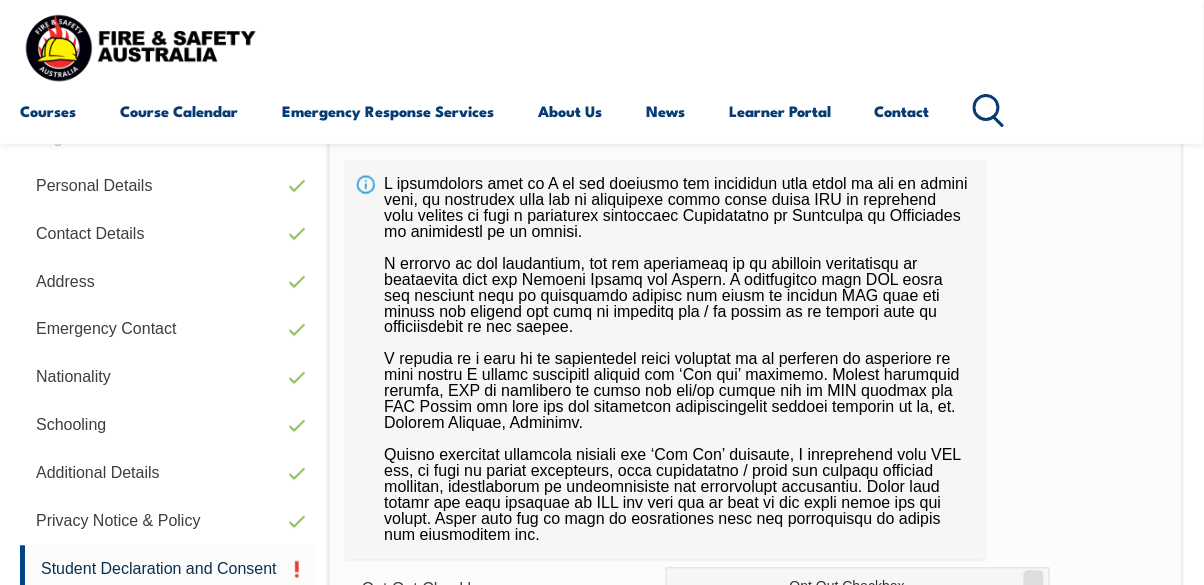 scroll, scrollTop: 485, scrollLeft: 0, axis: vertical 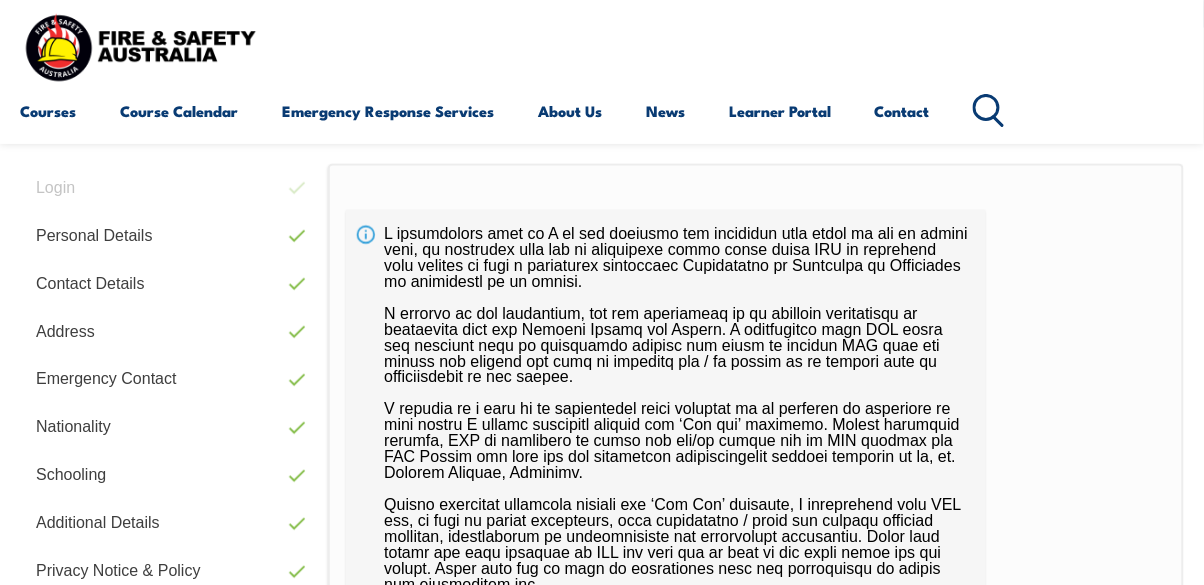 click on "Student Declaration and Consent" at bounding box center (168, 620) 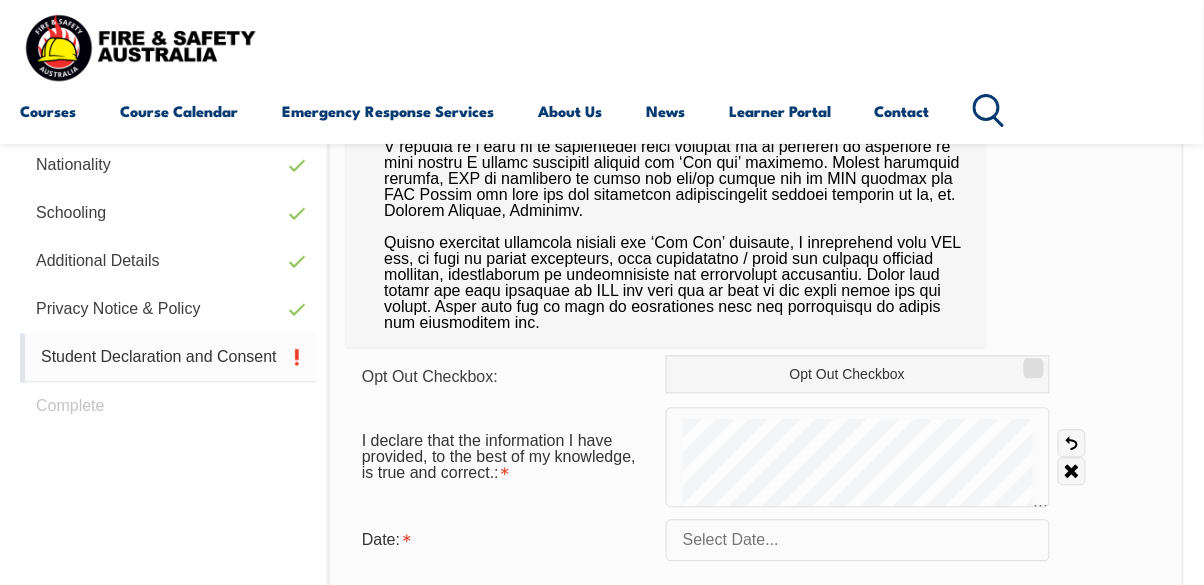 scroll, scrollTop: 752, scrollLeft: 0, axis: vertical 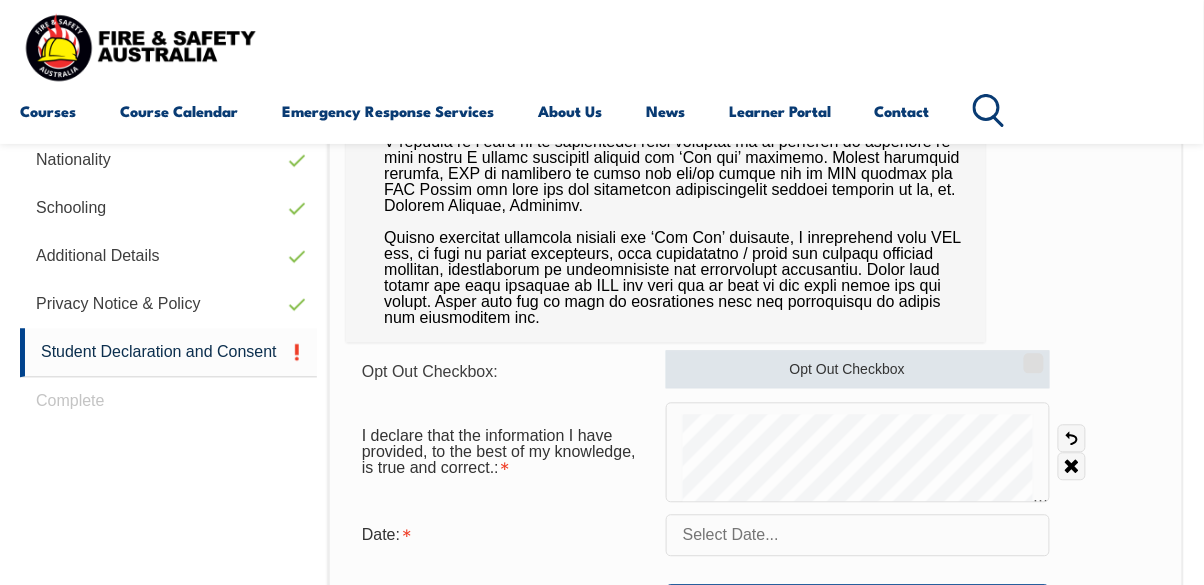 click on "Opt Out Checkbox" at bounding box center (1031, 357) 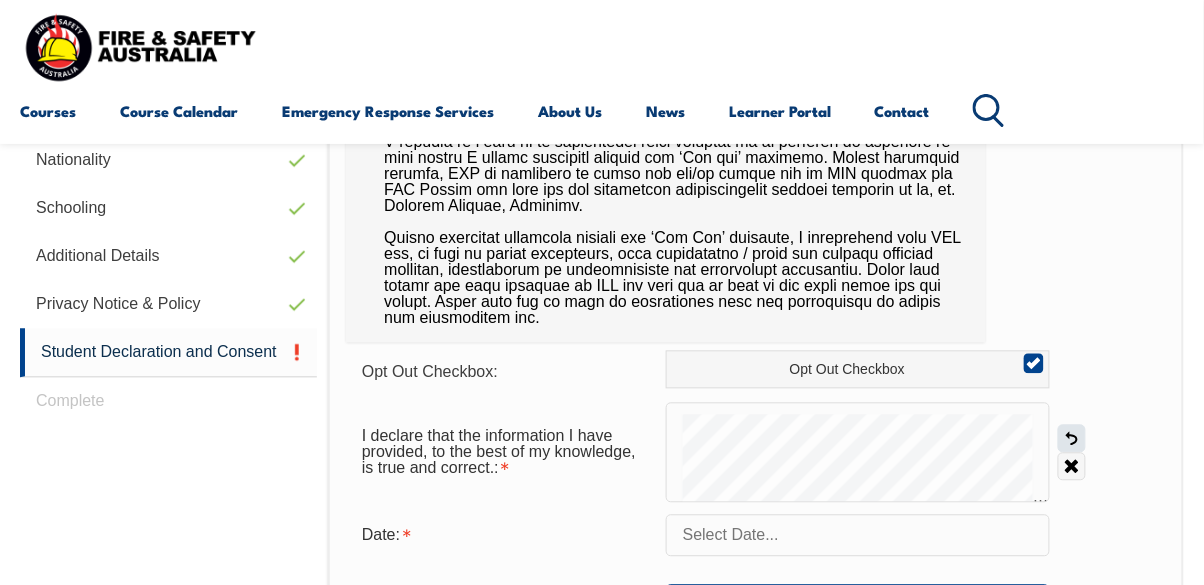 click on "Undo" at bounding box center [1072, 439] 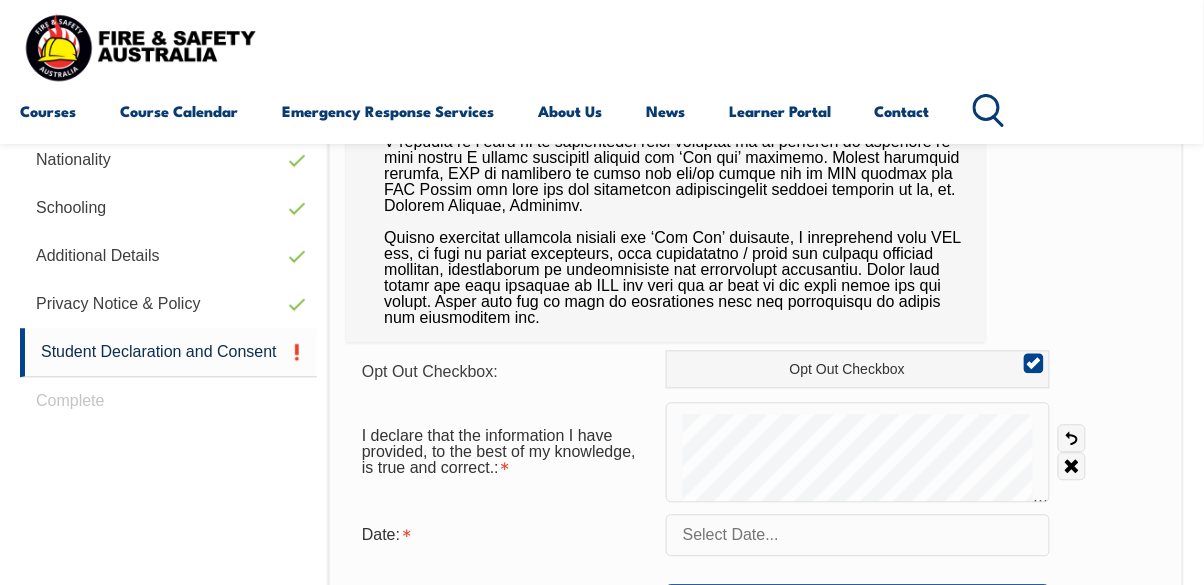 click at bounding box center (858, 536) 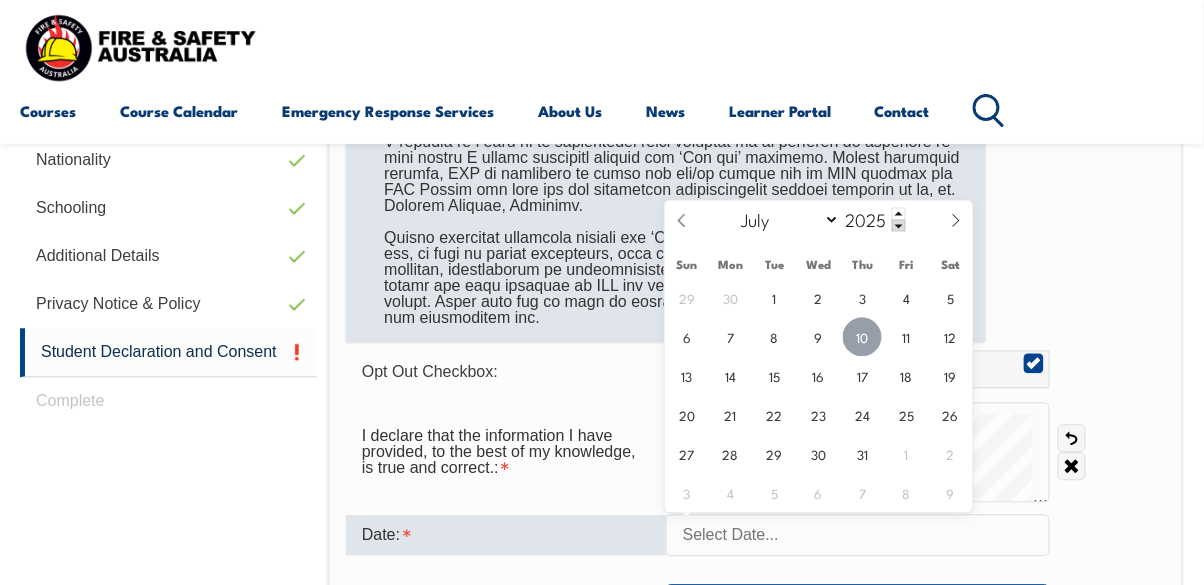 click on "10" at bounding box center (862, 337) 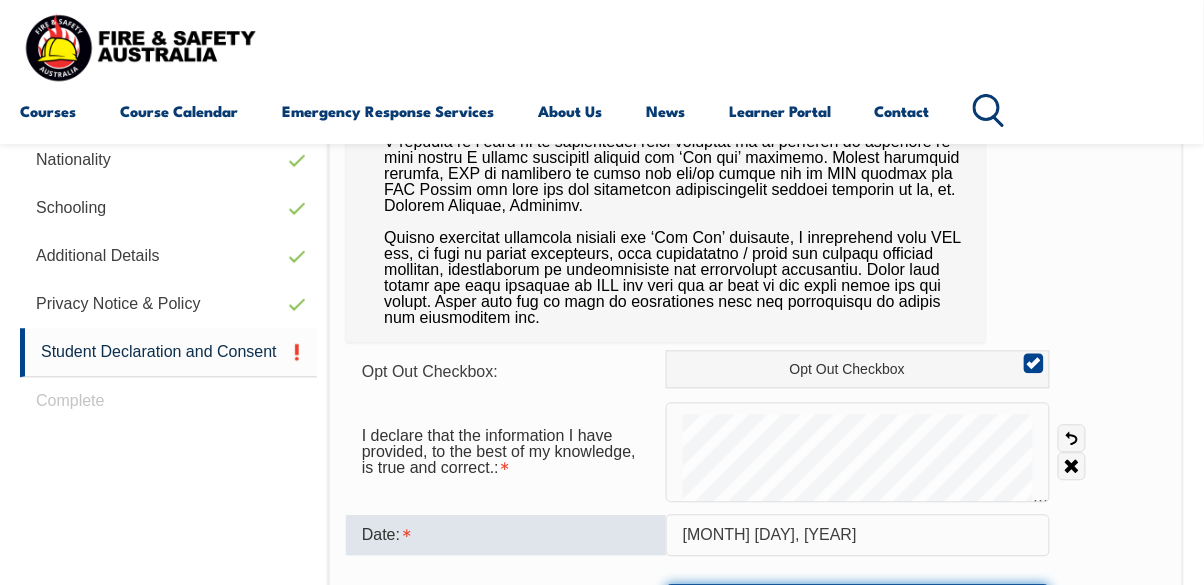 click on "Save" at bounding box center (858, 605) 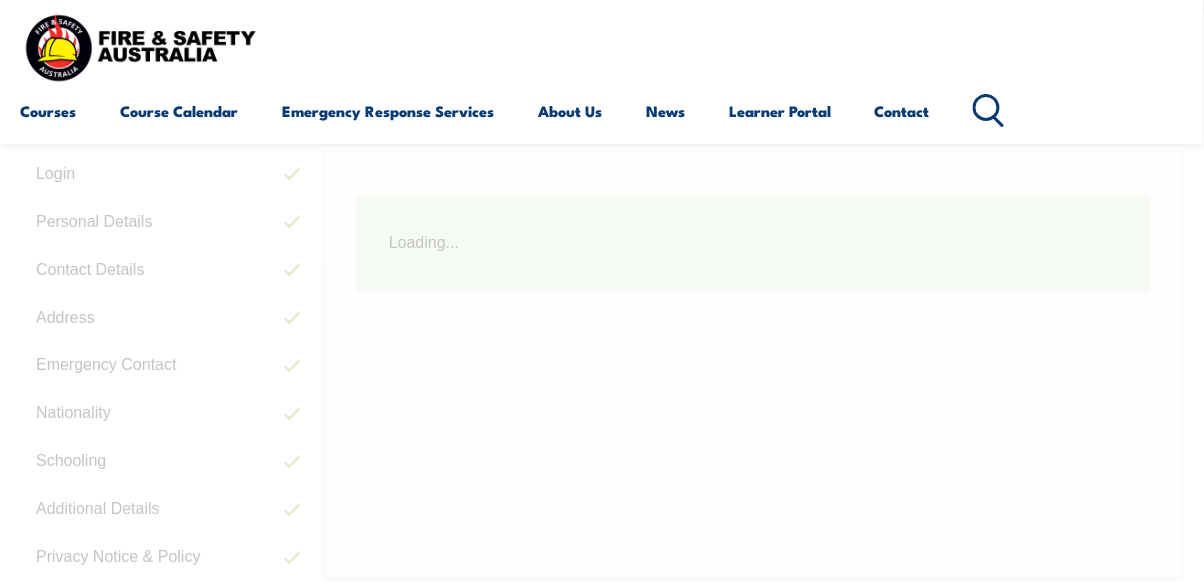 scroll, scrollTop: 485, scrollLeft: 0, axis: vertical 